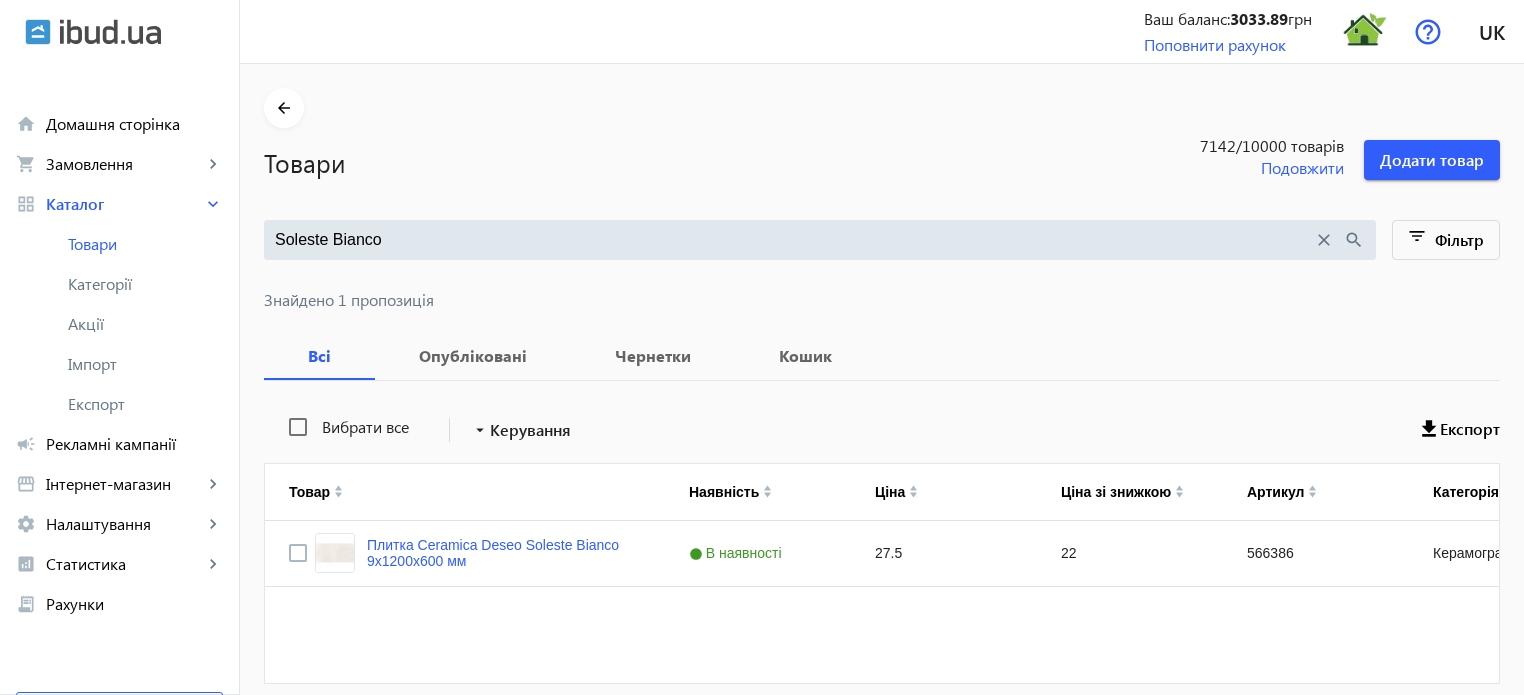 scroll, scrollTop: 0, scrollLeft: 0, axis: both 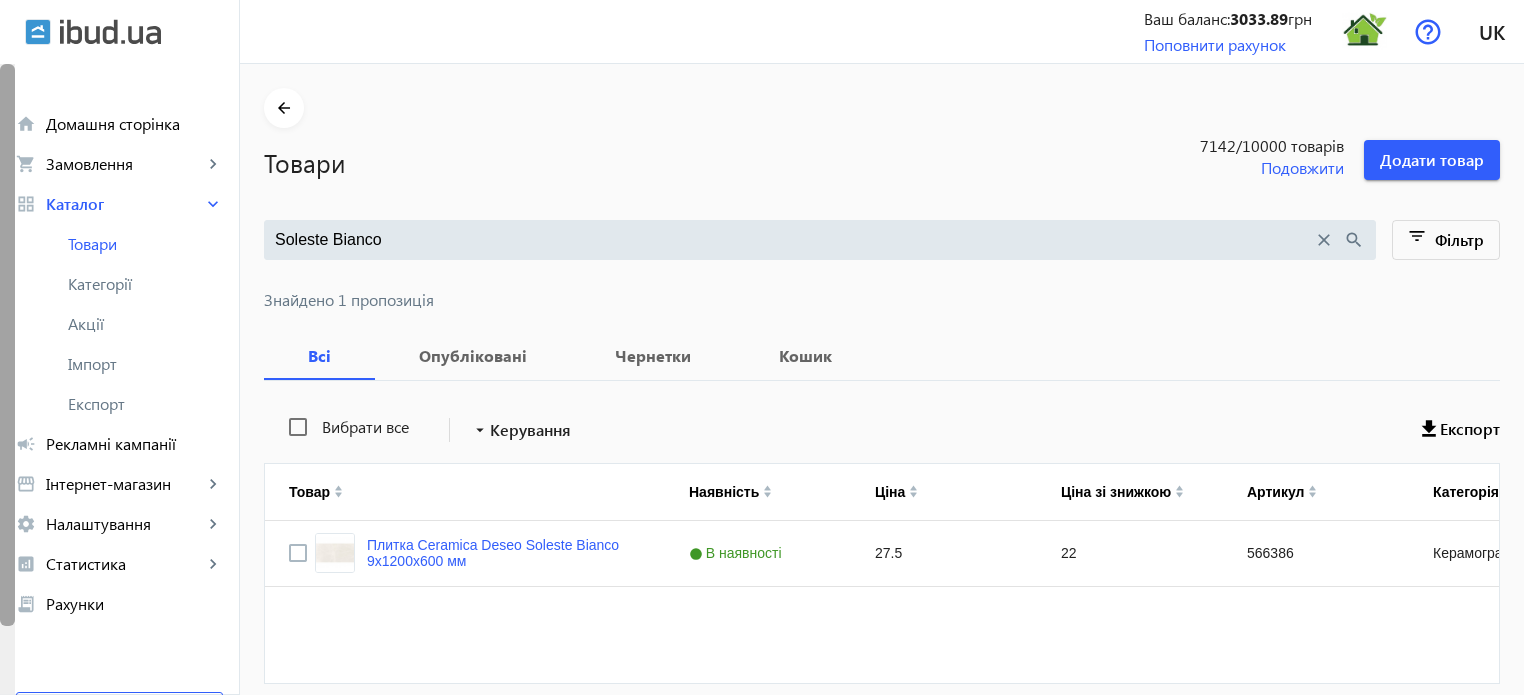 drag, startPoint x: 419, startPoint y: 236, endPoint x: 0, endPoint y: 167, distance: 424.64337 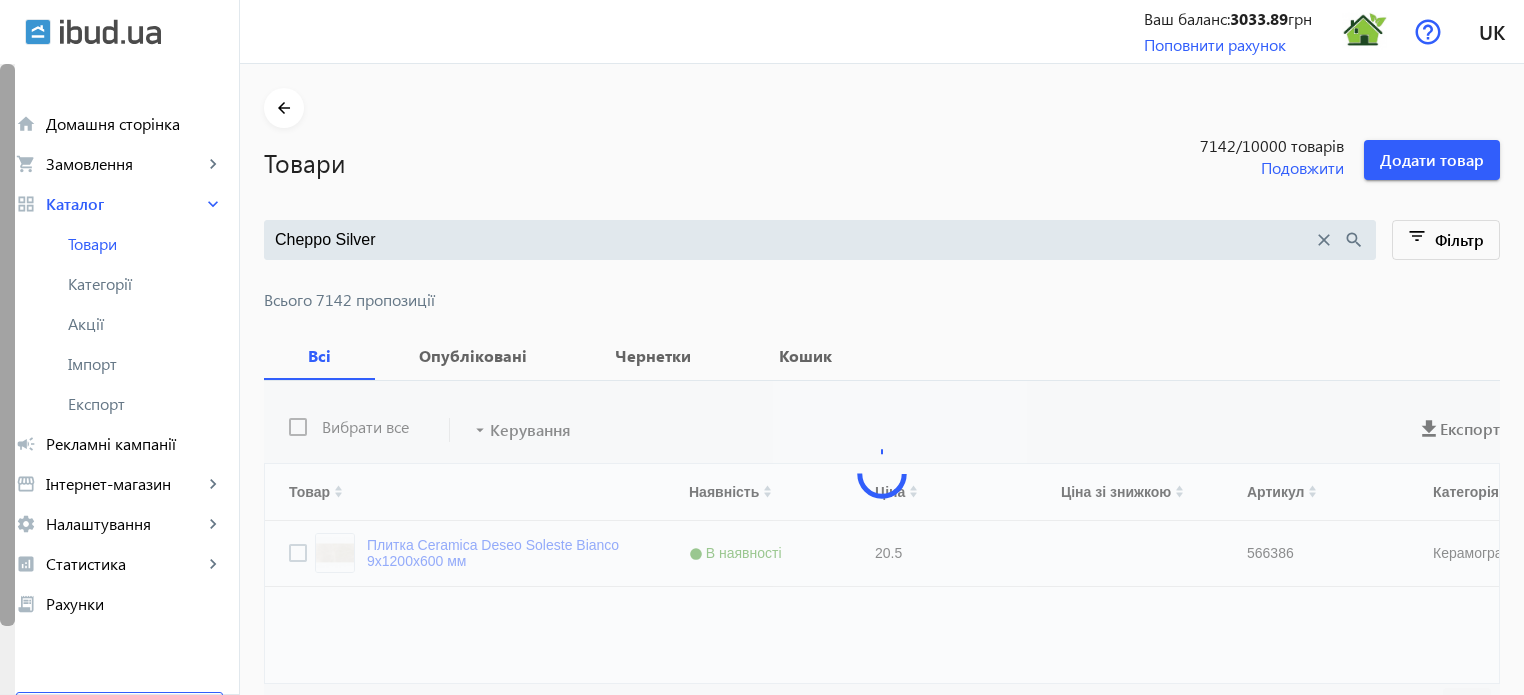 type on "Cheppo Silver" 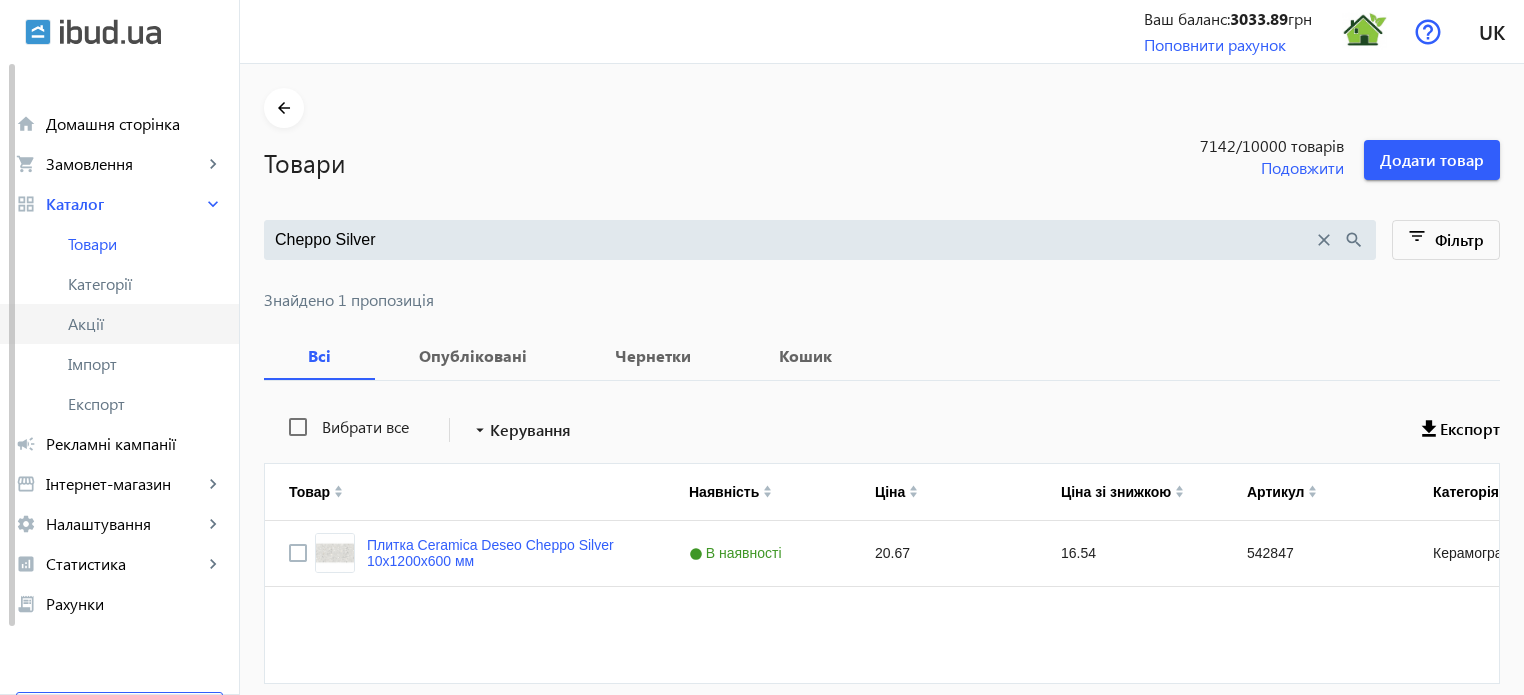 click on "Акції" 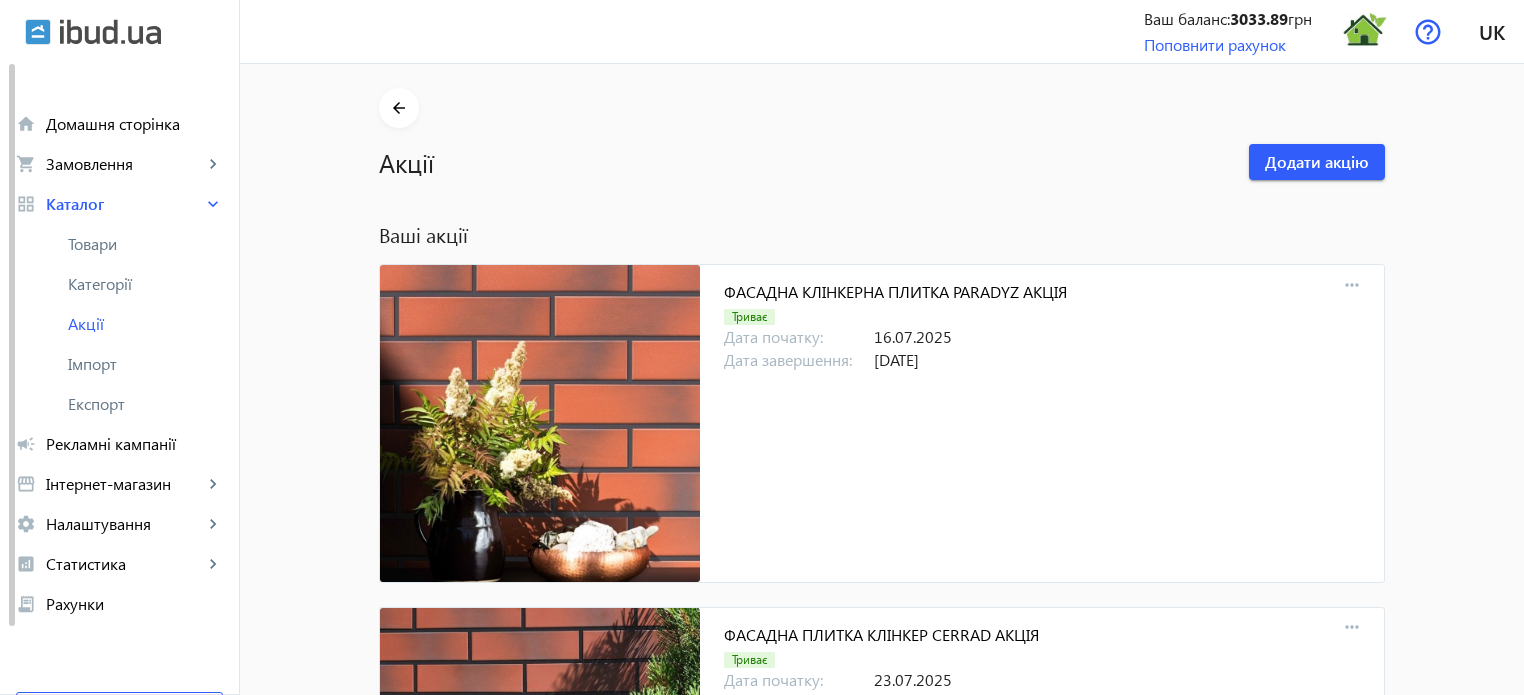 scroll, scrollTop: 18560, scrollLeft: 0, axis: vertical 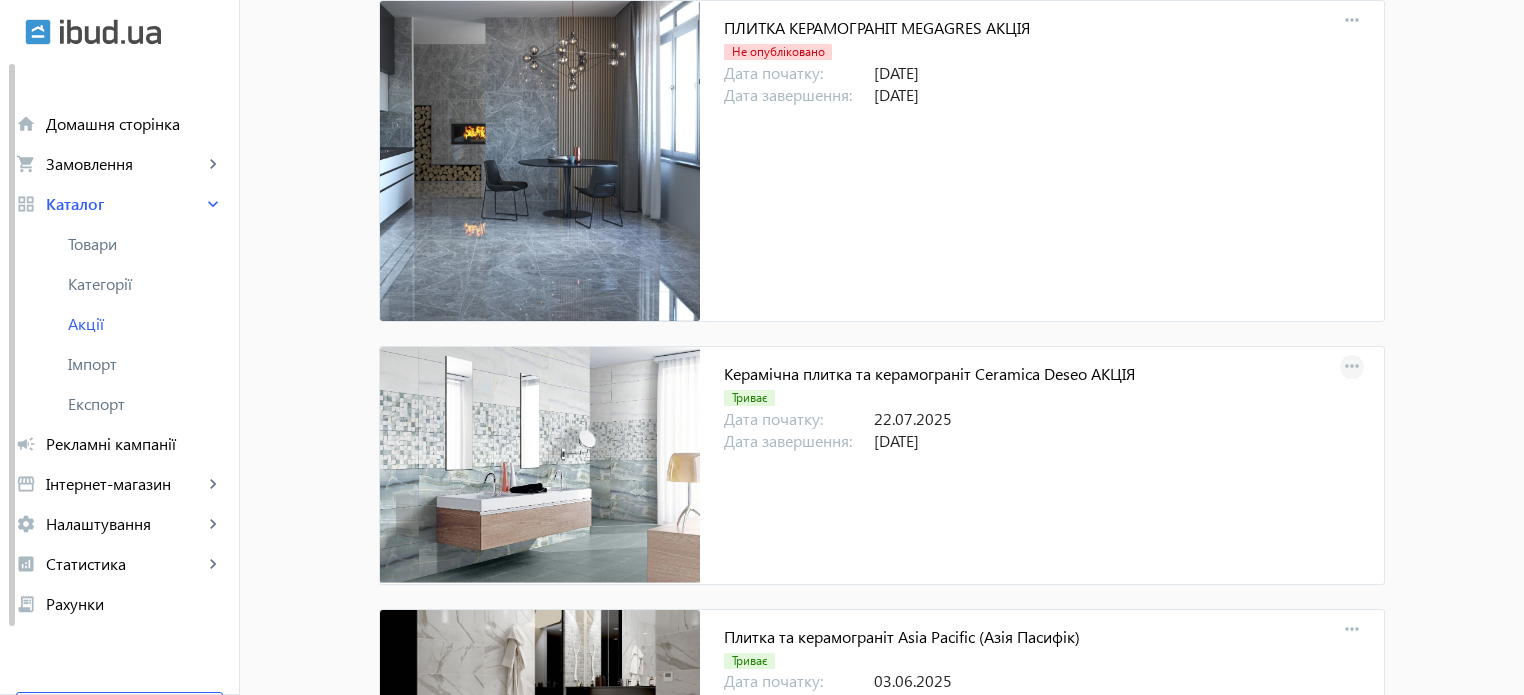 click on "more_horiz" at bounding box center [1352, 367] 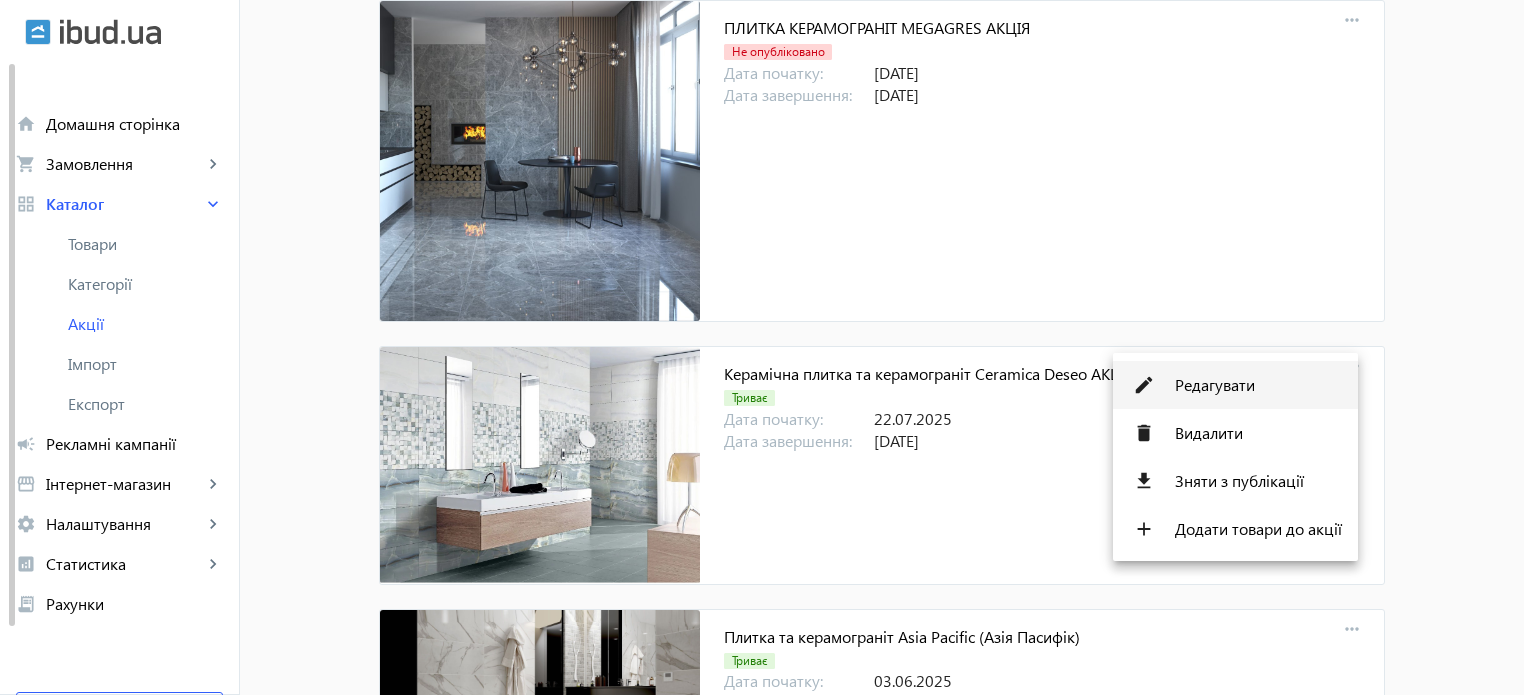 click on "Редагувати" at bounding box center [1258, 385] 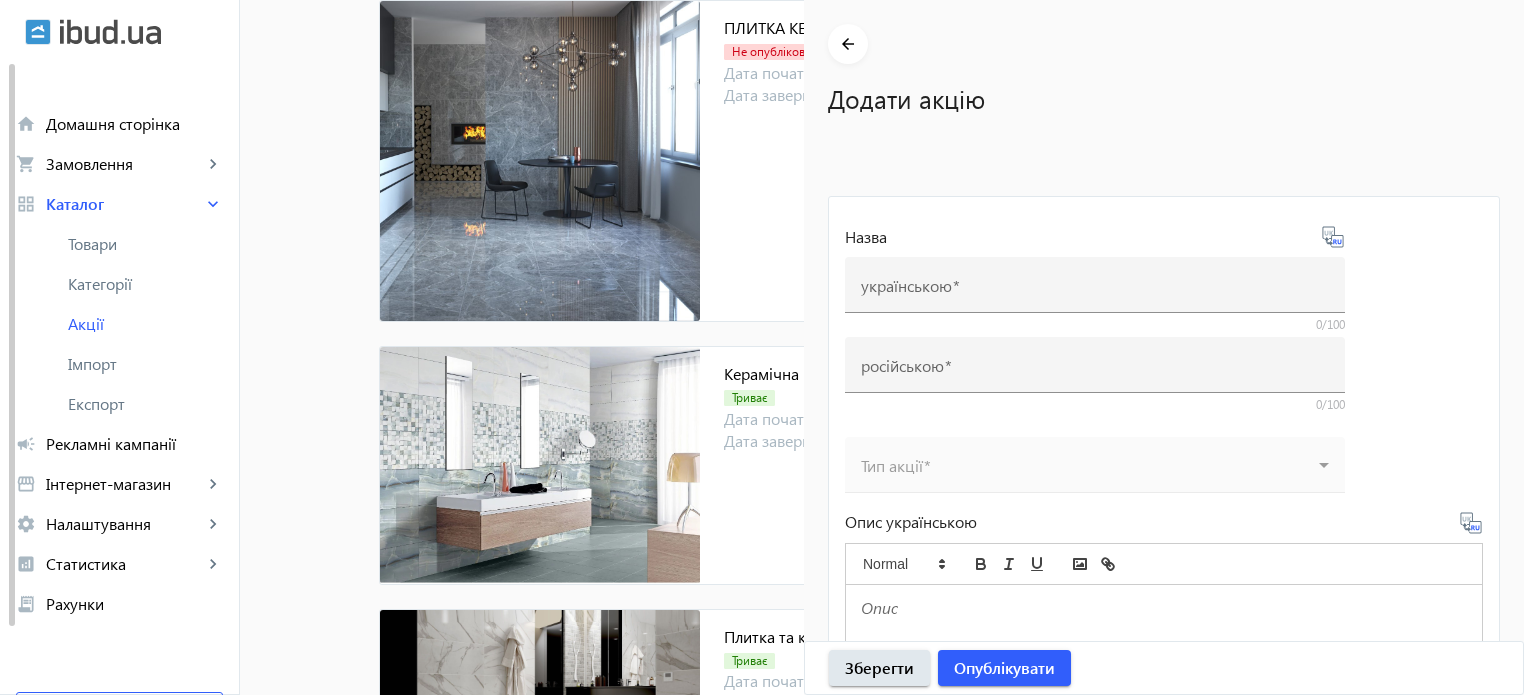 type on "Керамічна плитка та керамограніт Ceramica Deseo АКЦІЯ" 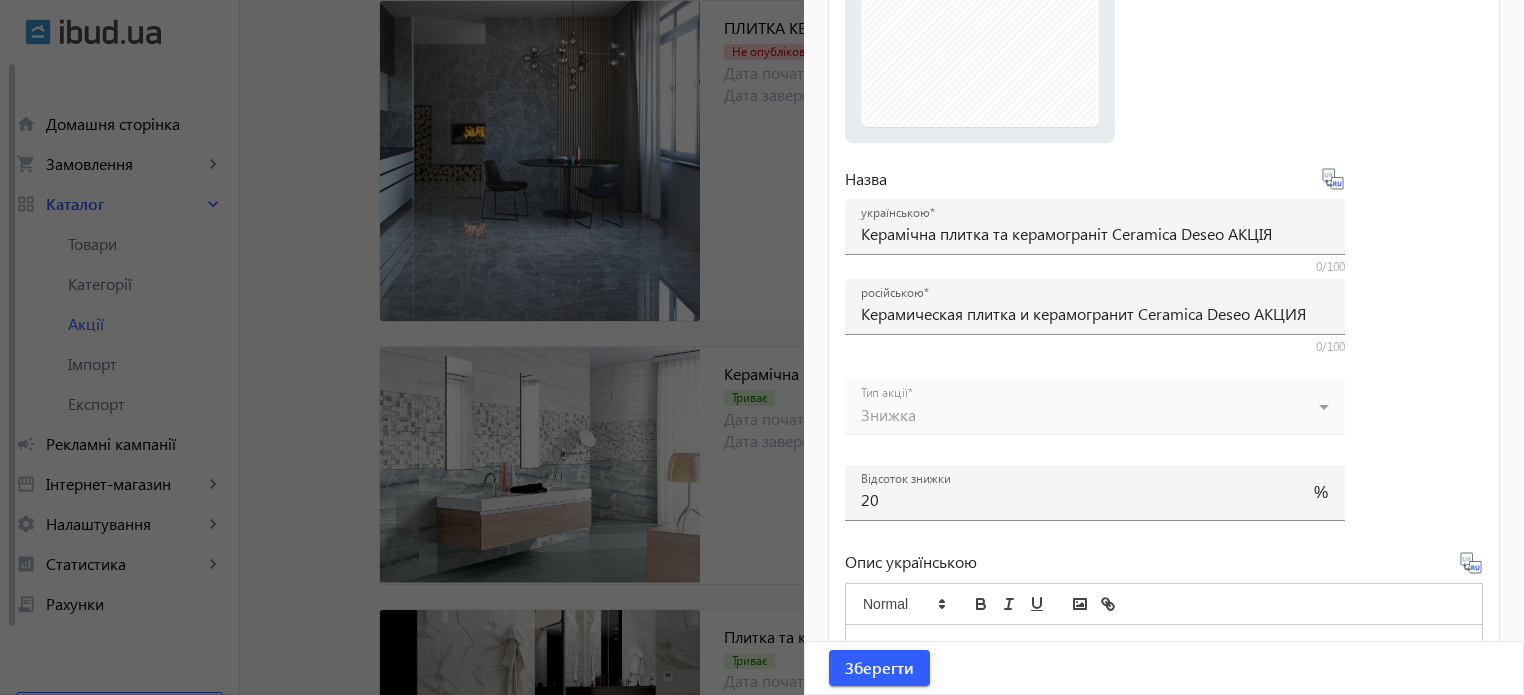 scroll, scrollTop: 400, scrollLeft: 0, axis: vertical 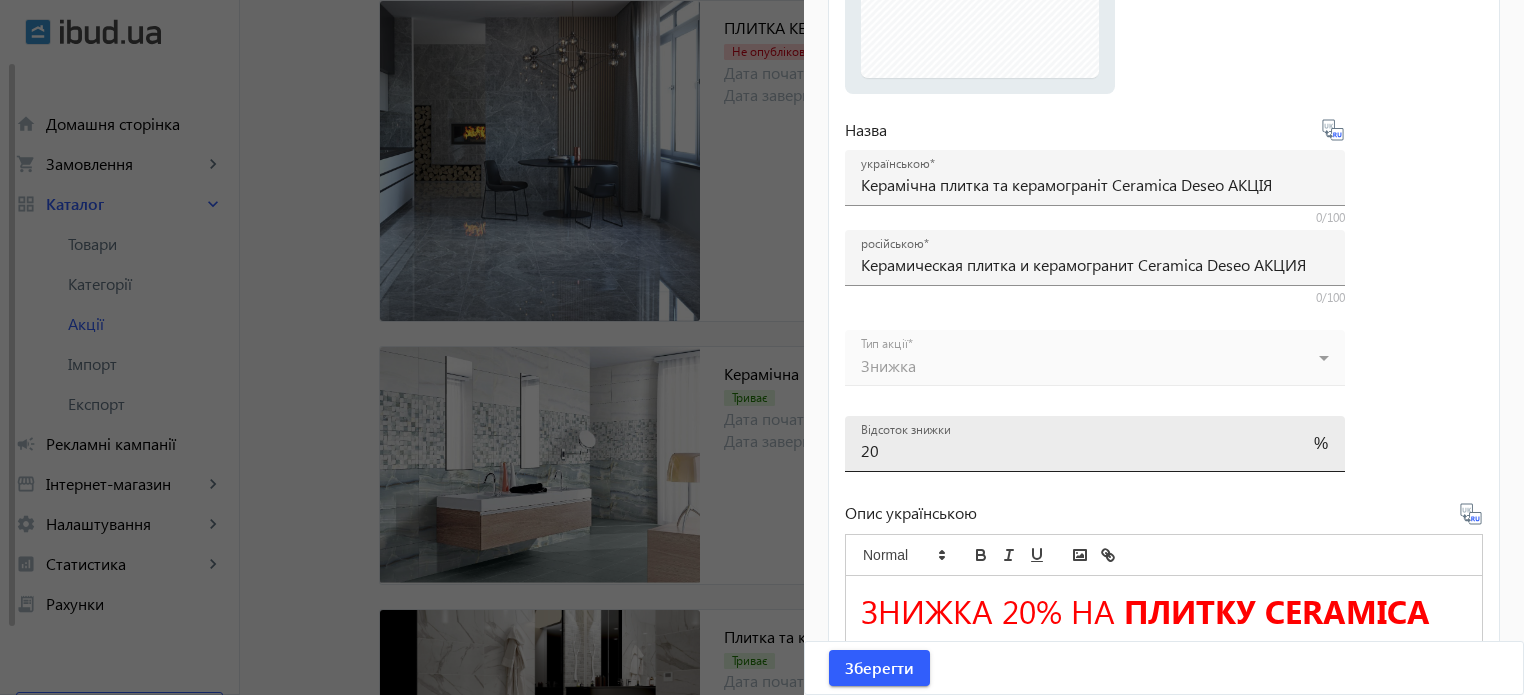click on "20" at bounding box center (1077, 450) 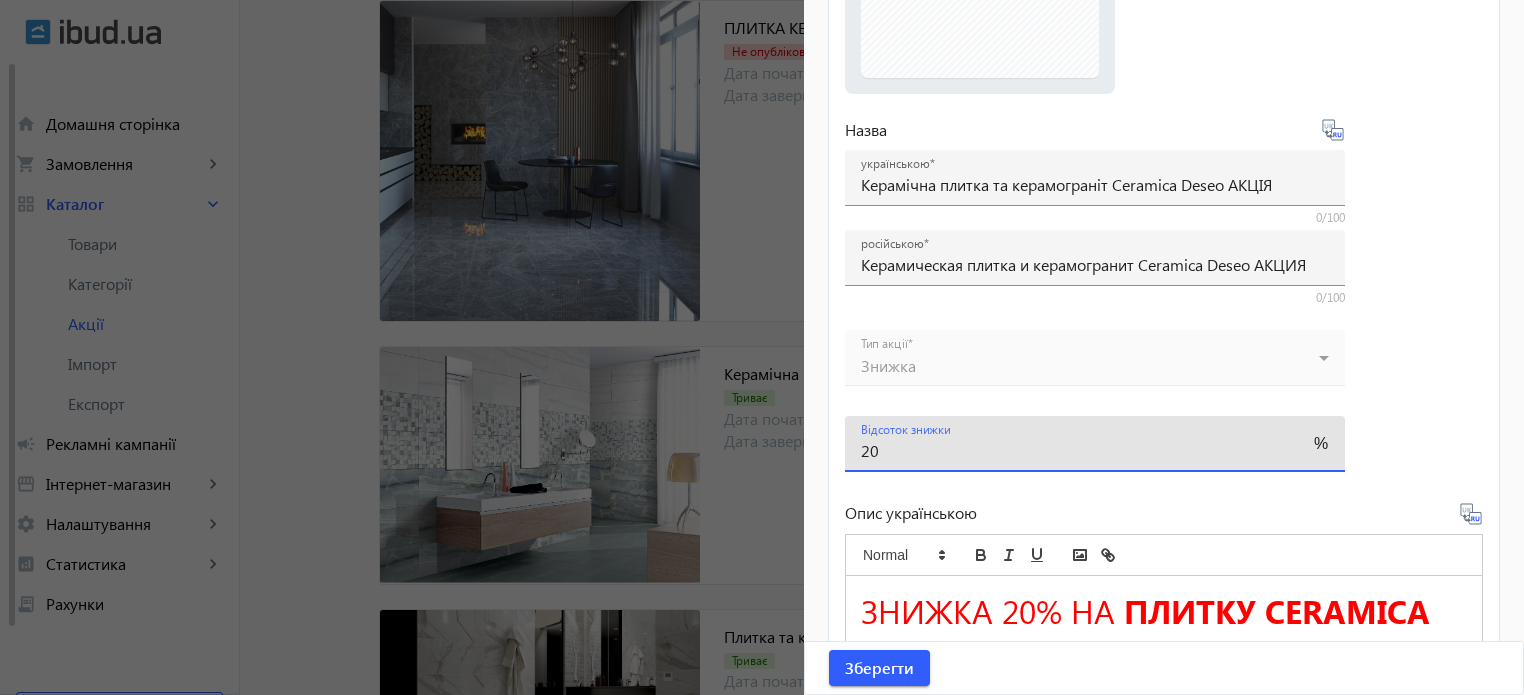 type on "2" 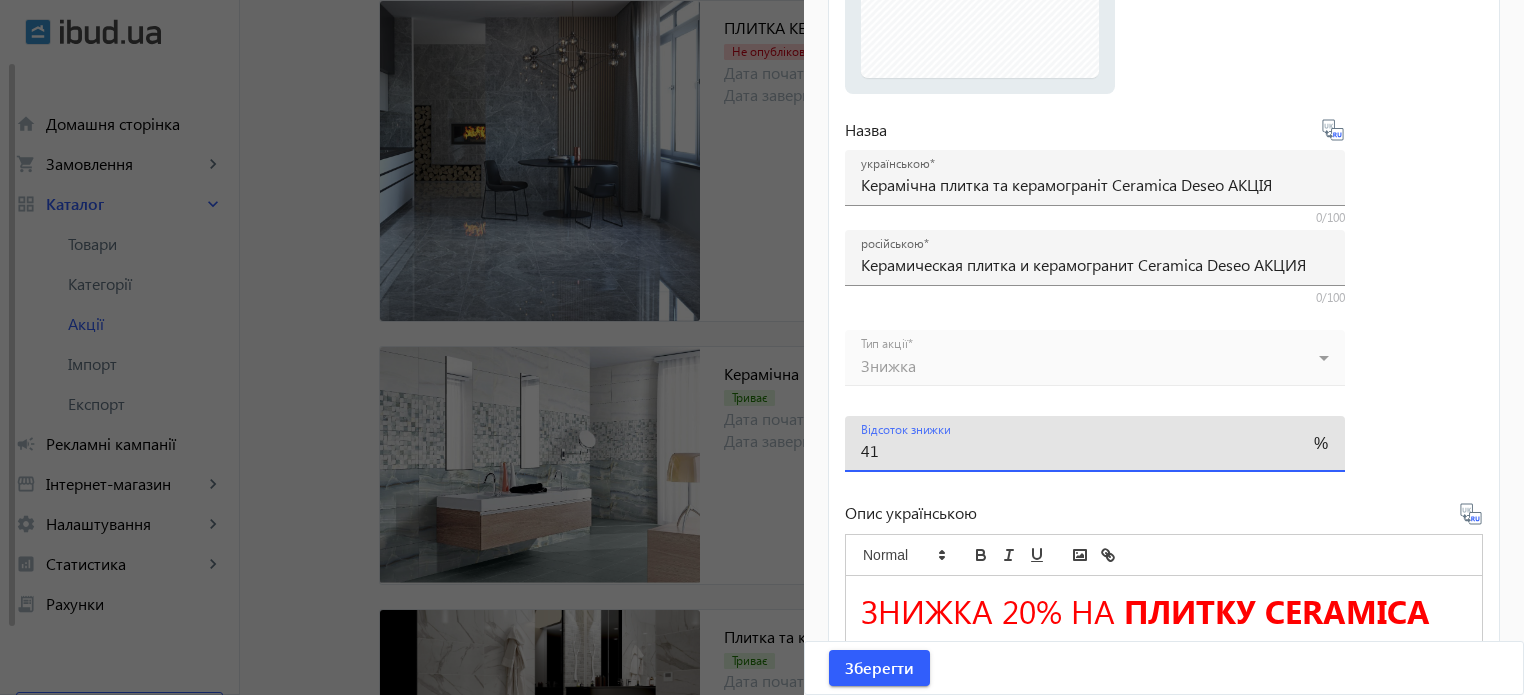 type on "41" 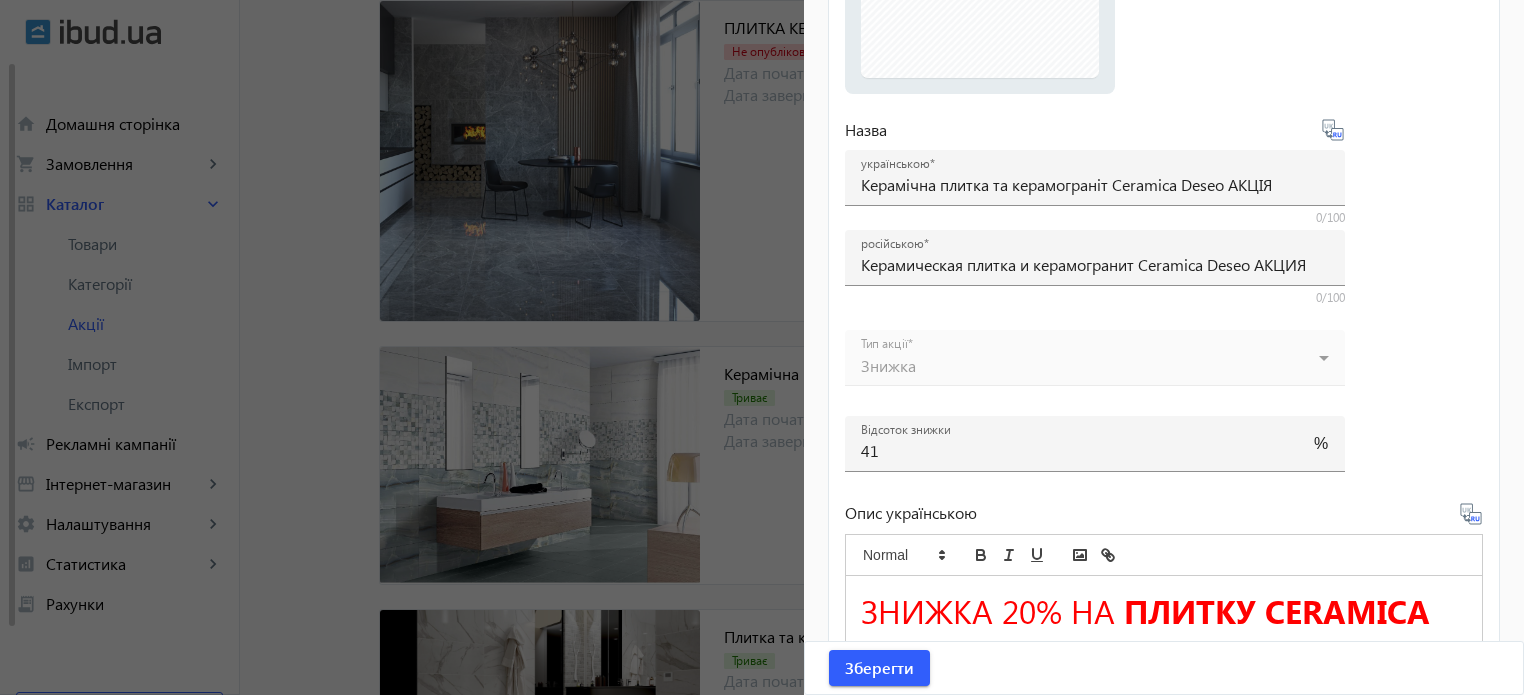 type 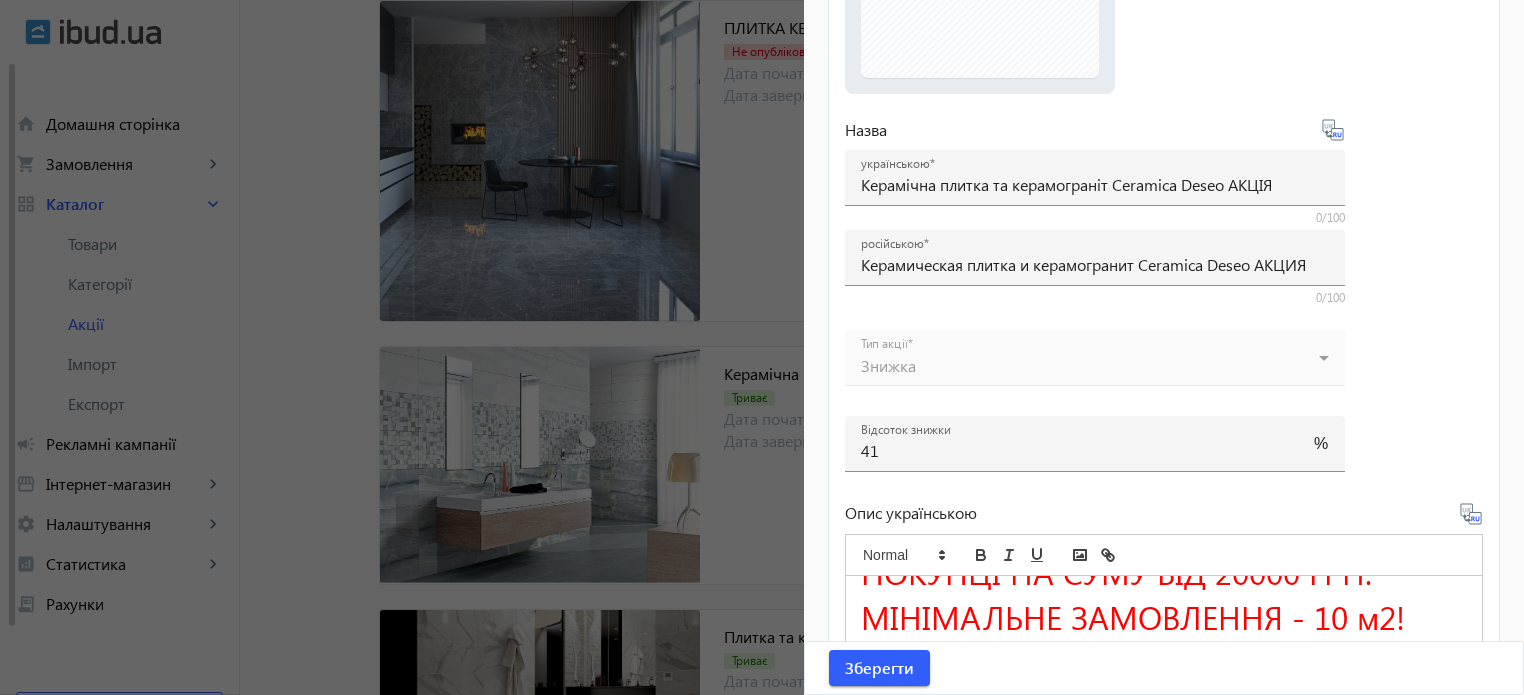 scroll, scrollTop: 237, scrollLeft: 0, axis: vertical 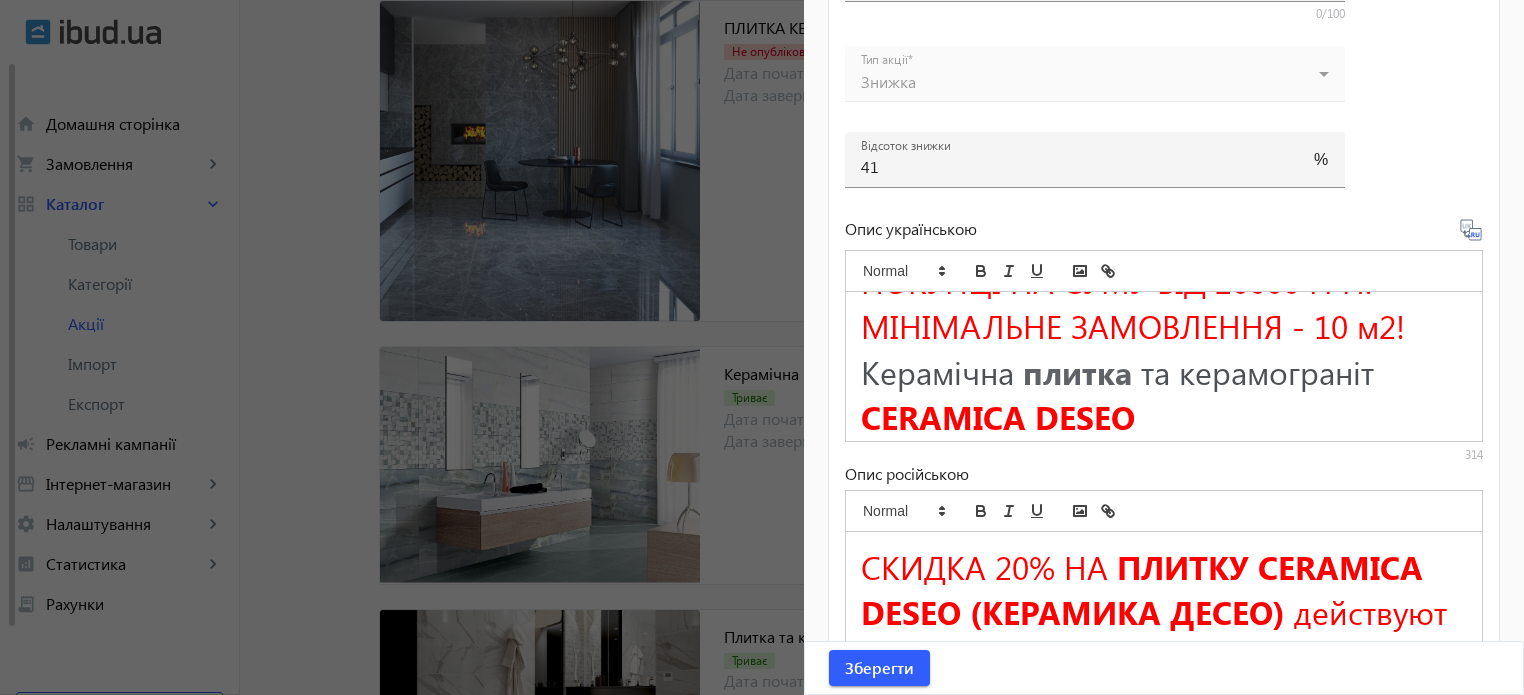 click 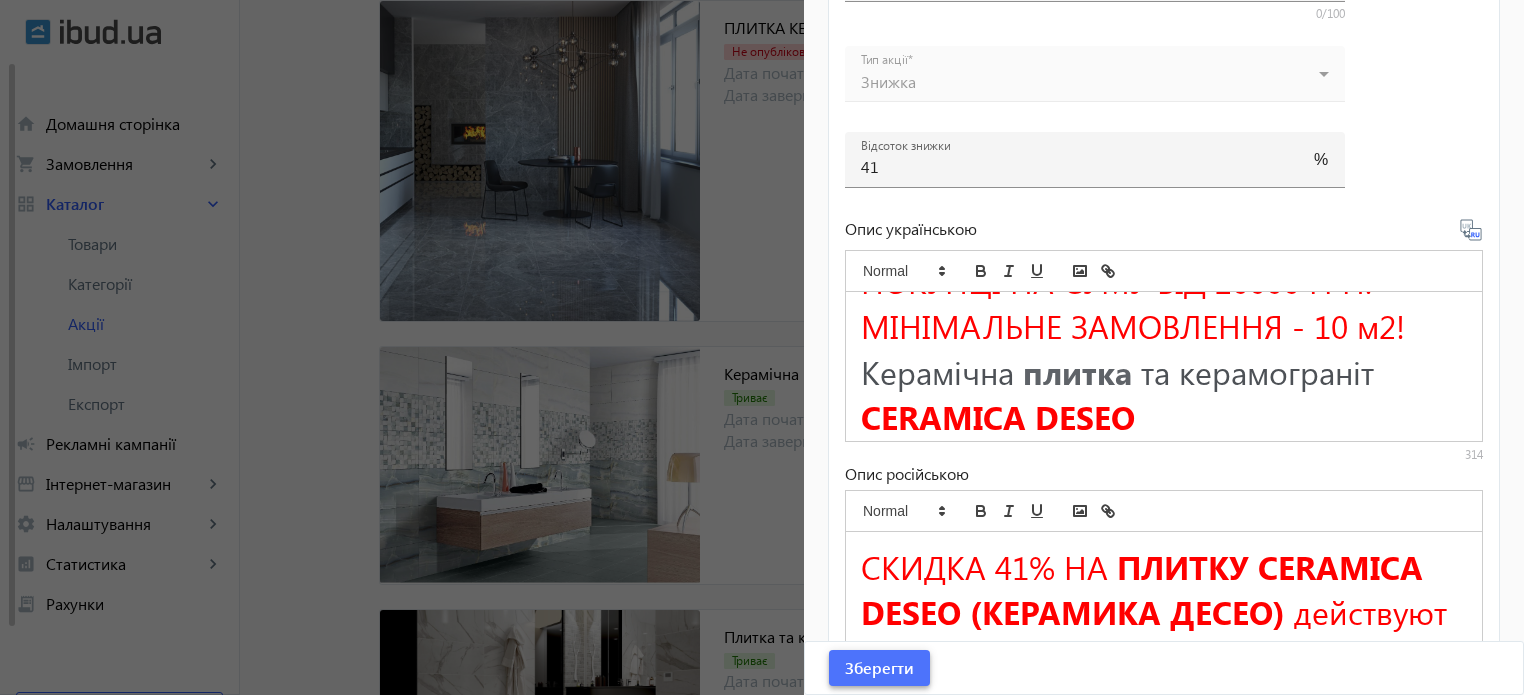 click on "Зберегти" 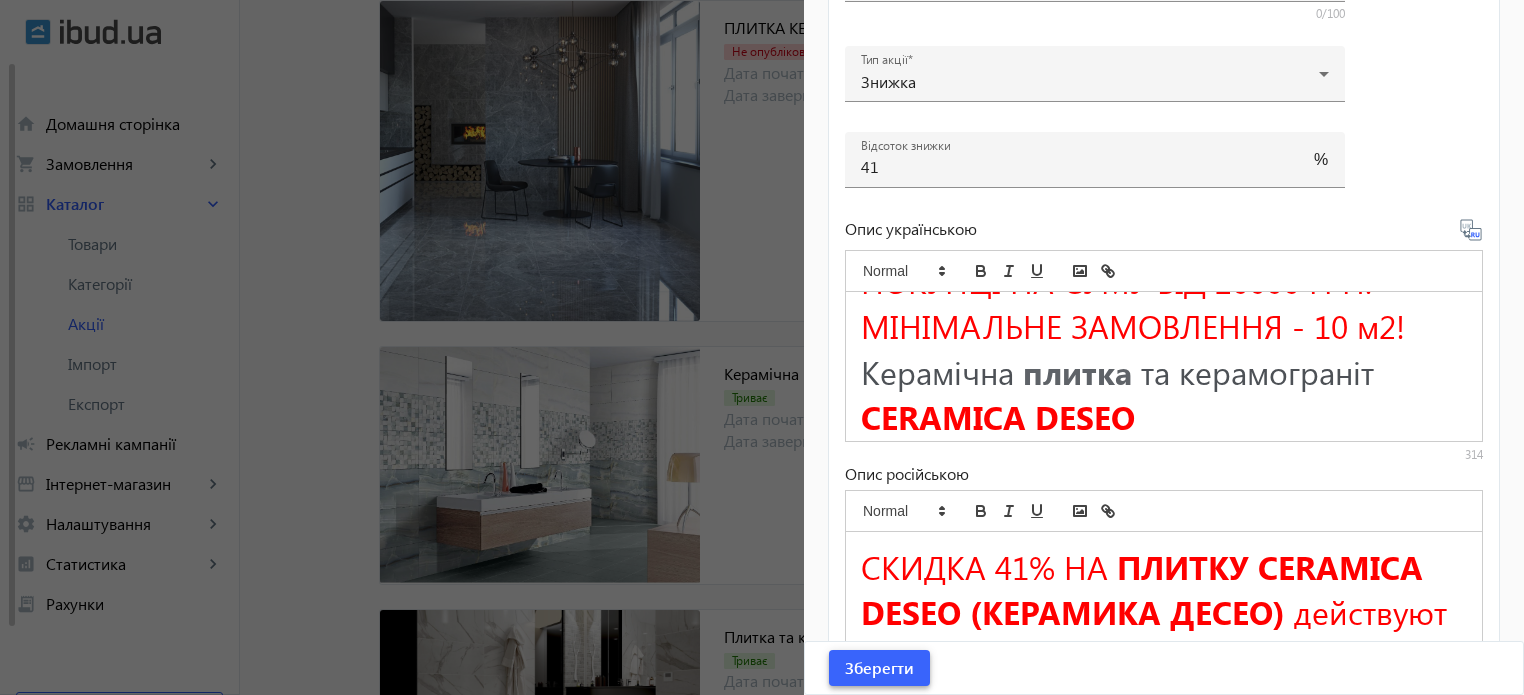 click on "Зберегти" 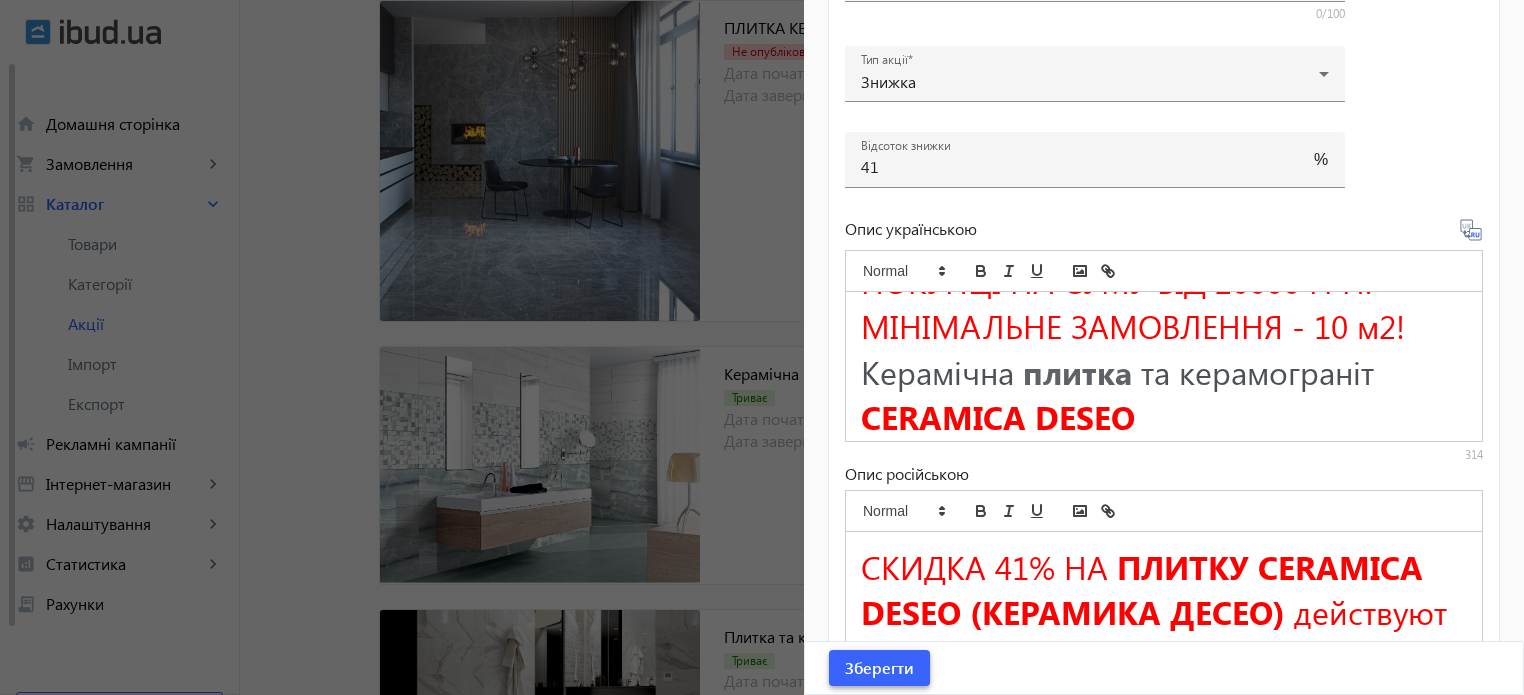 click on "Зберегти" 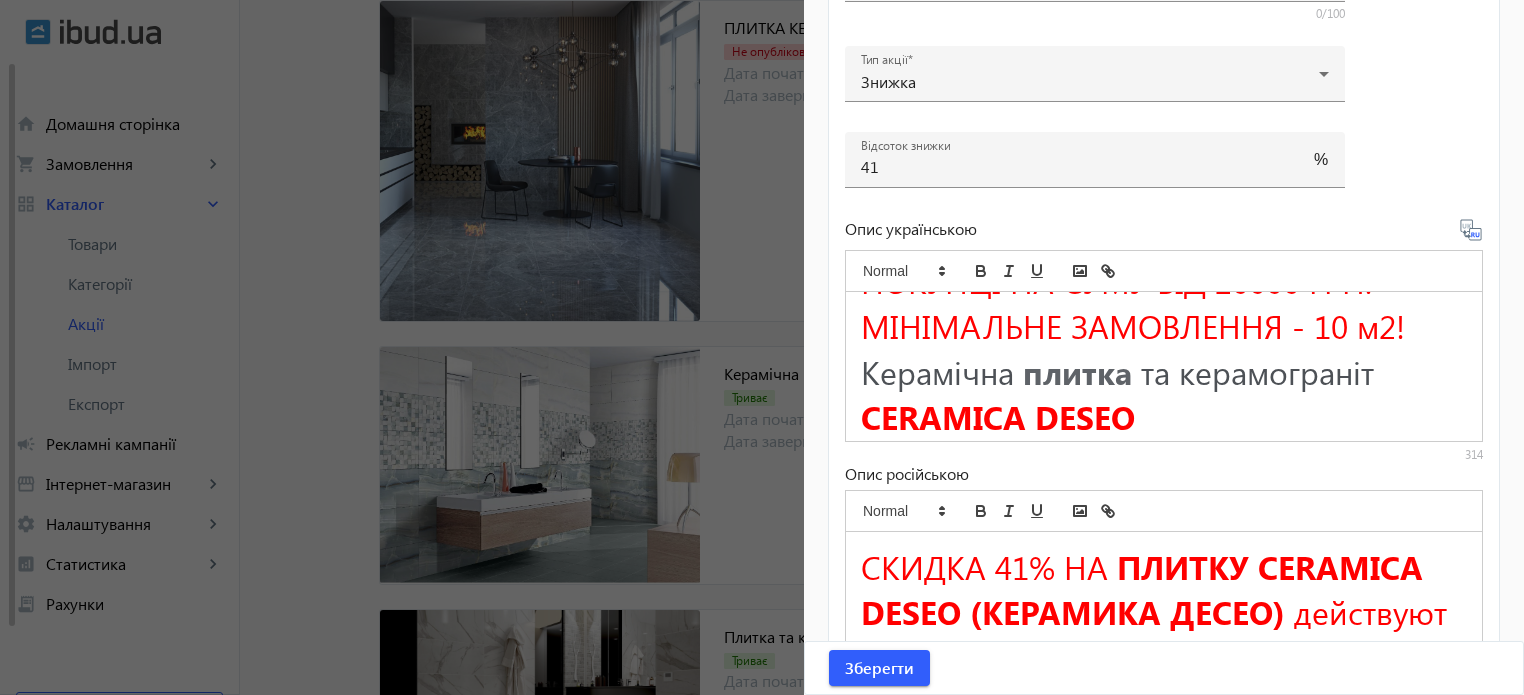 click 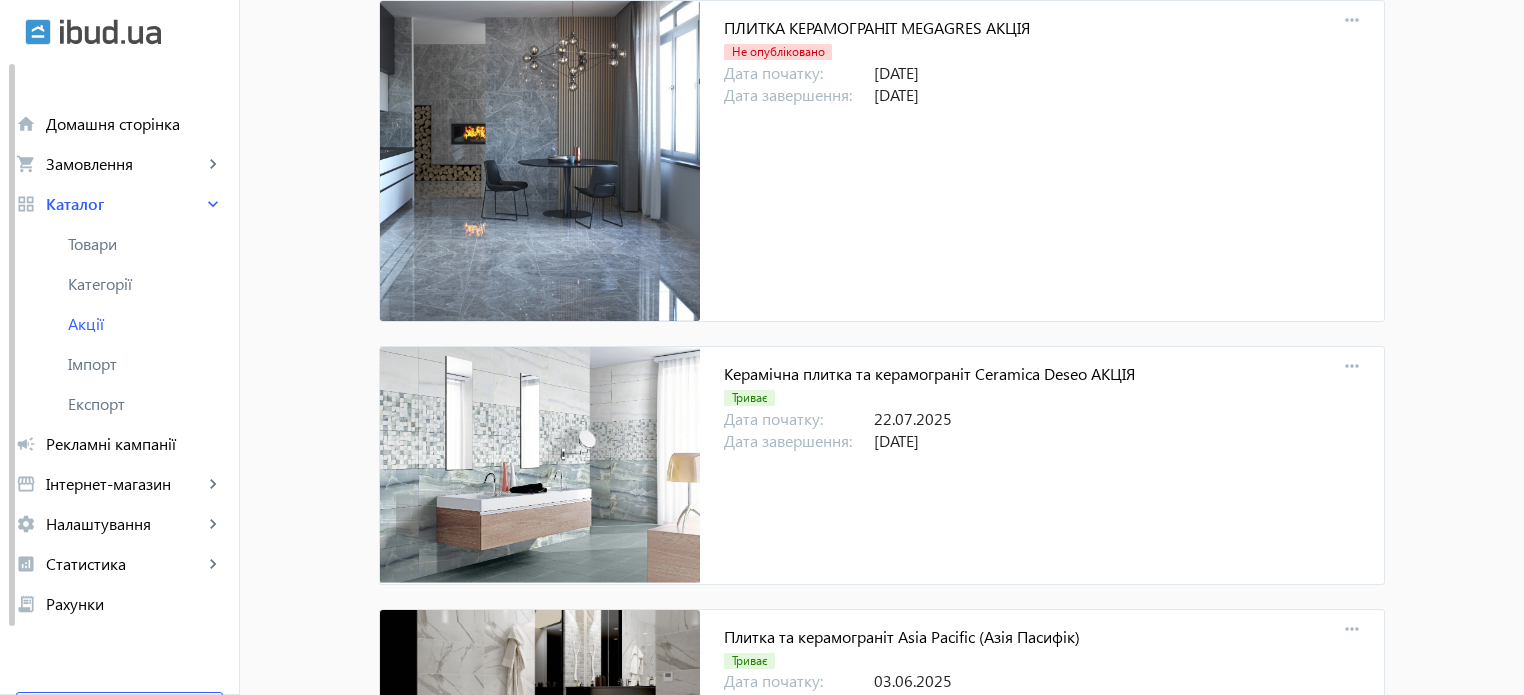 scroll, scrollTop: 0, scrollLeft: 0, axis: both 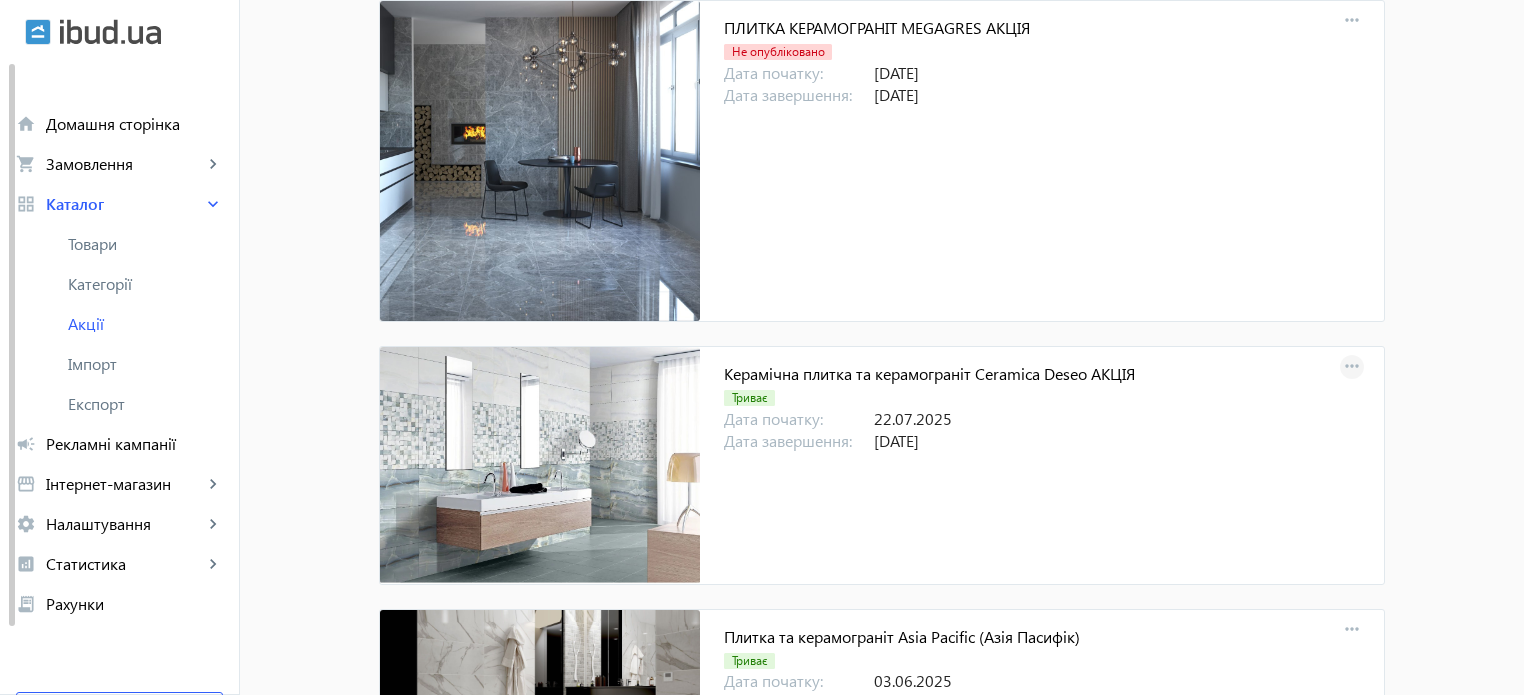 click on "more_horiz" at bounding box center (1352, 367) 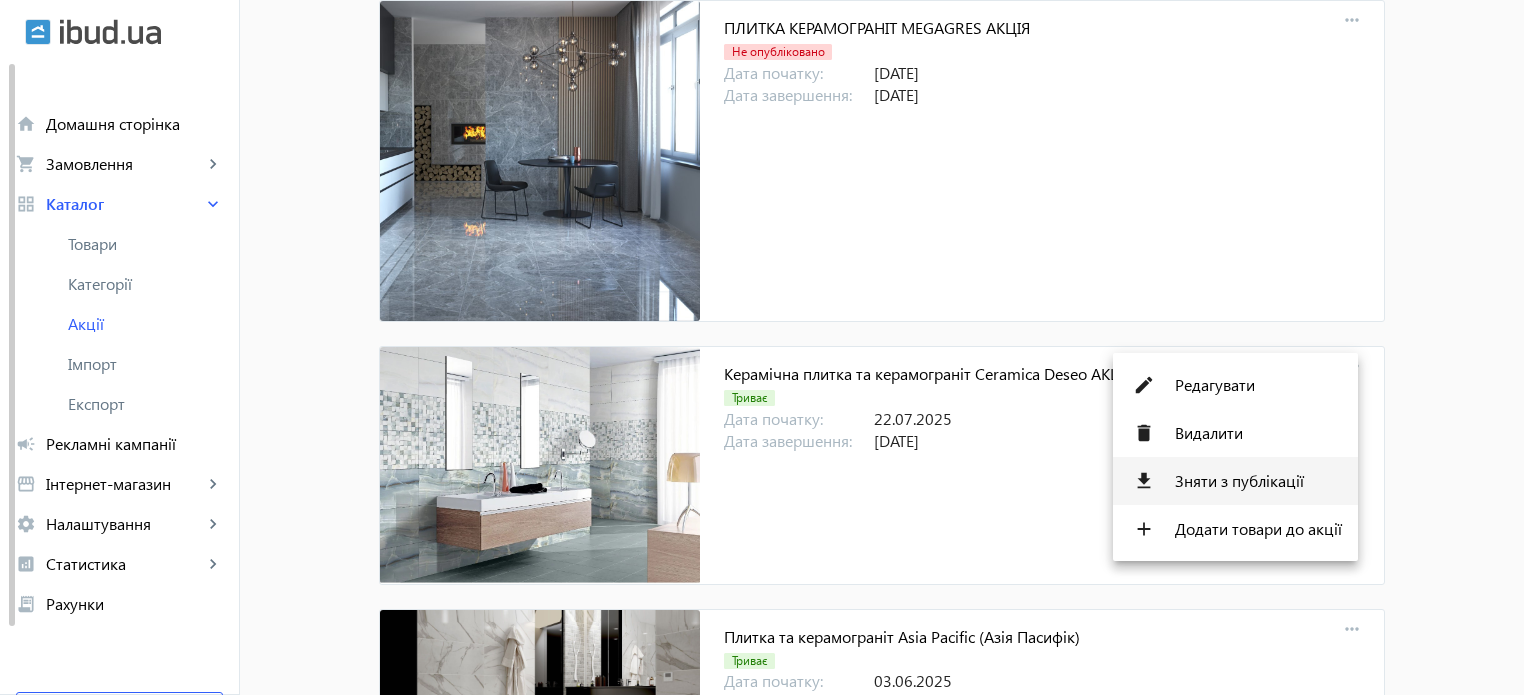 click on "Зняти з публікації" at bounding box center [1258, 481] 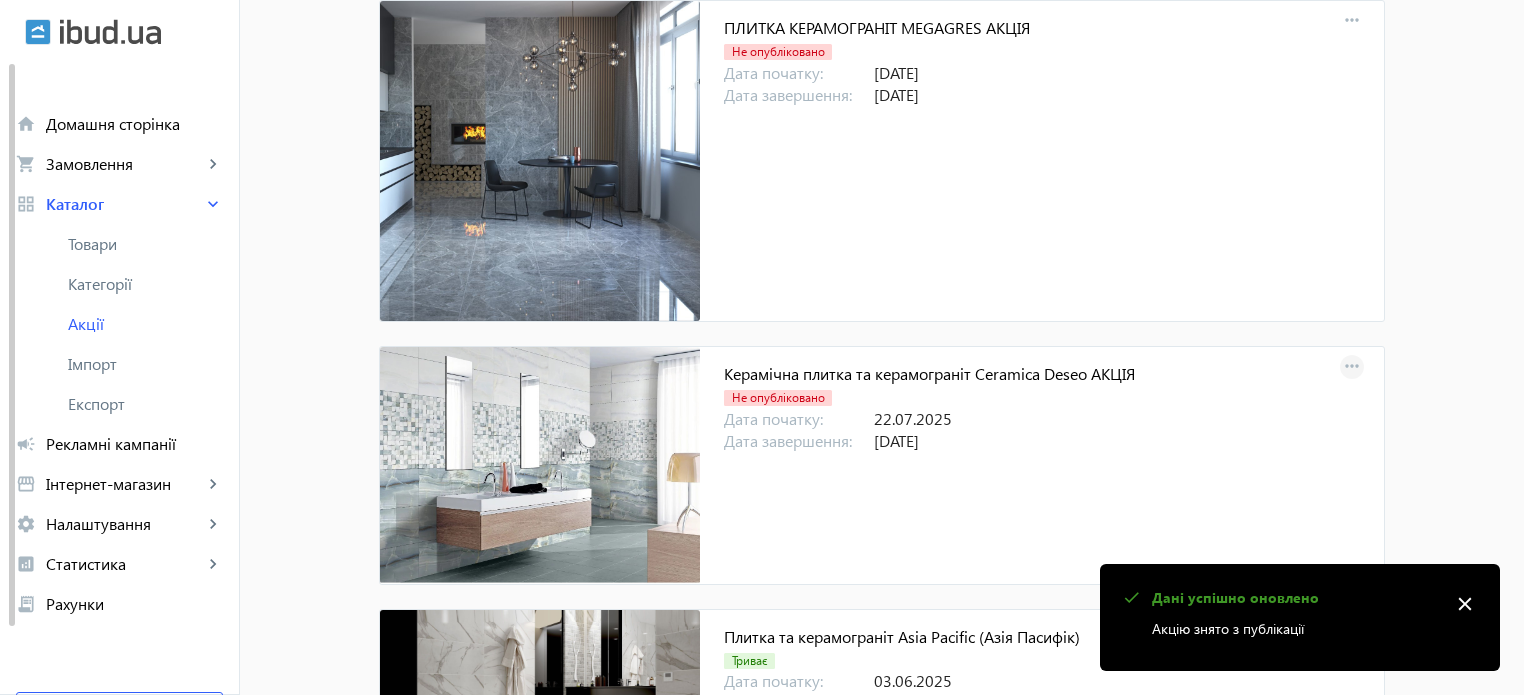 click on "more_horiz" at bounding box center (1352, 367) 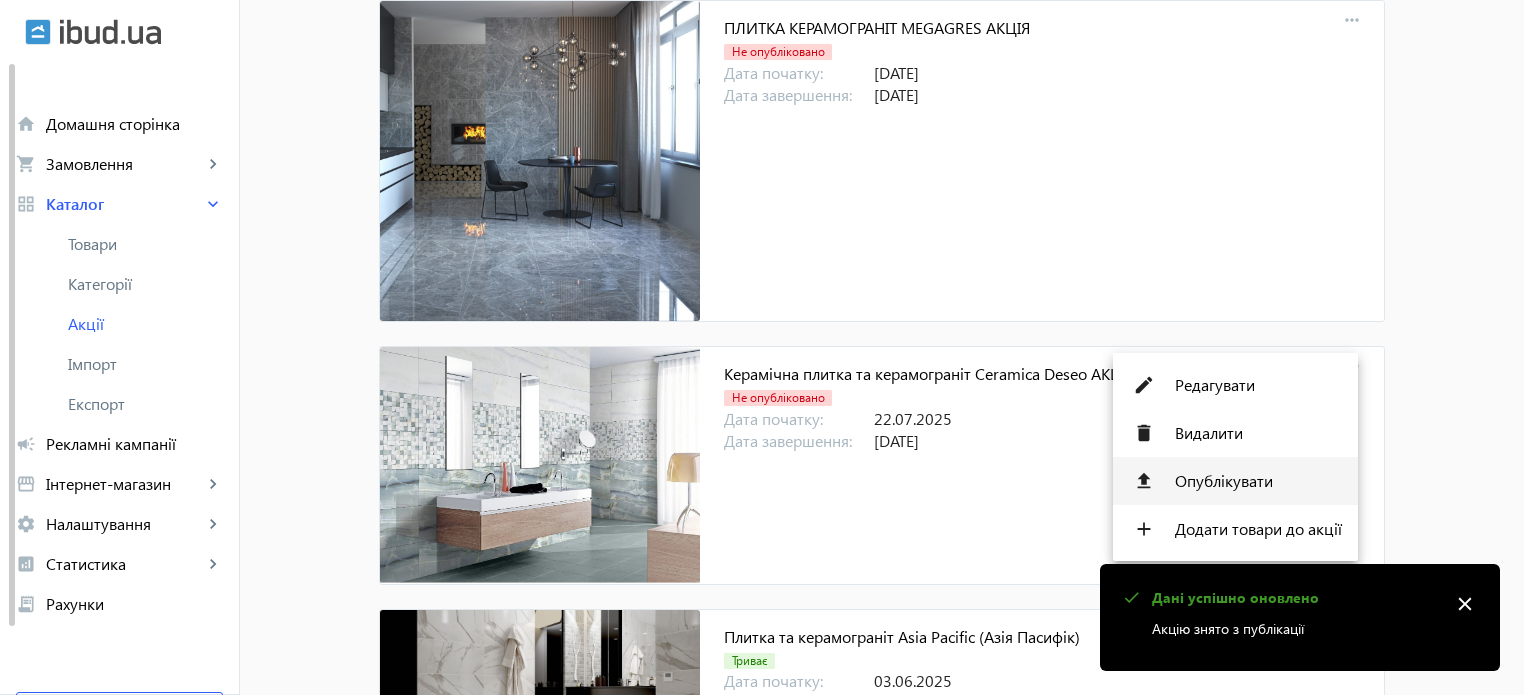 click on "Опублікувати" at bounding box center [1258, 481] 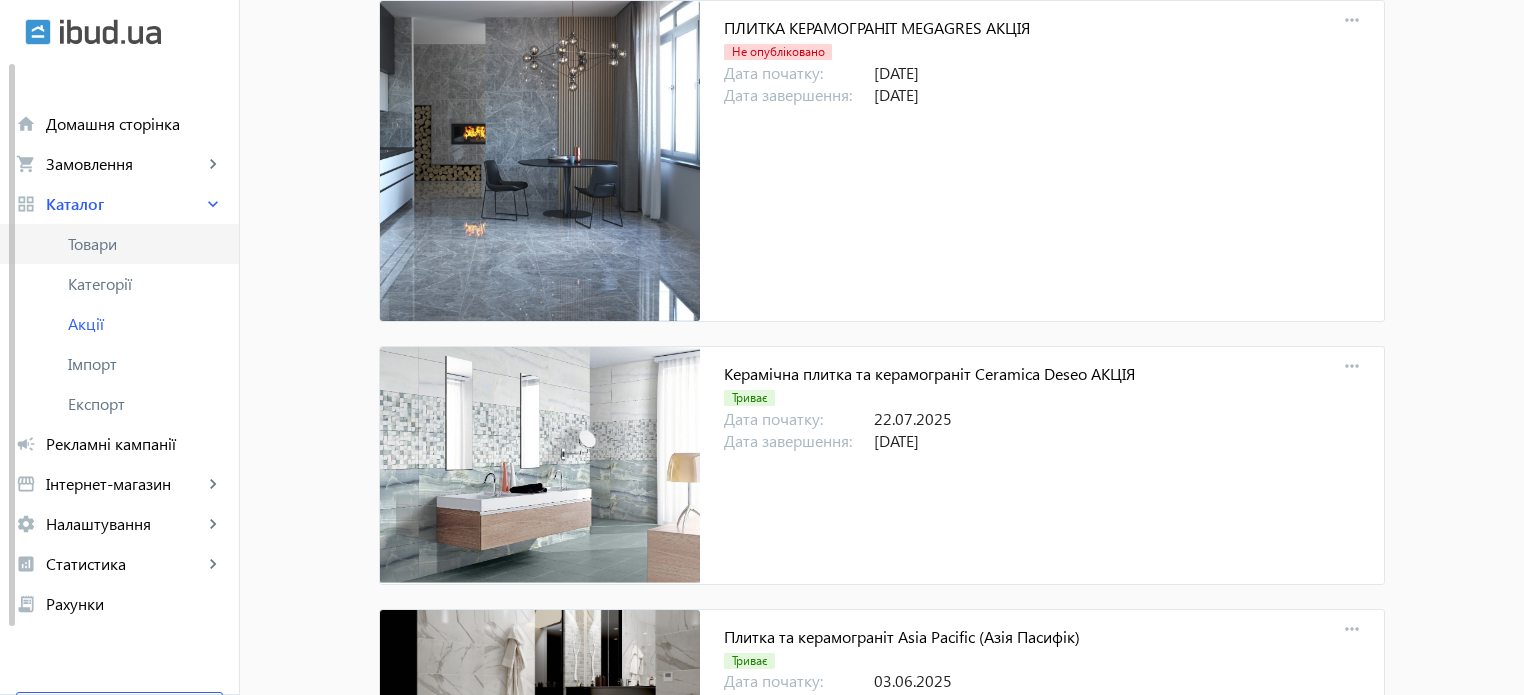 click on "Товари" 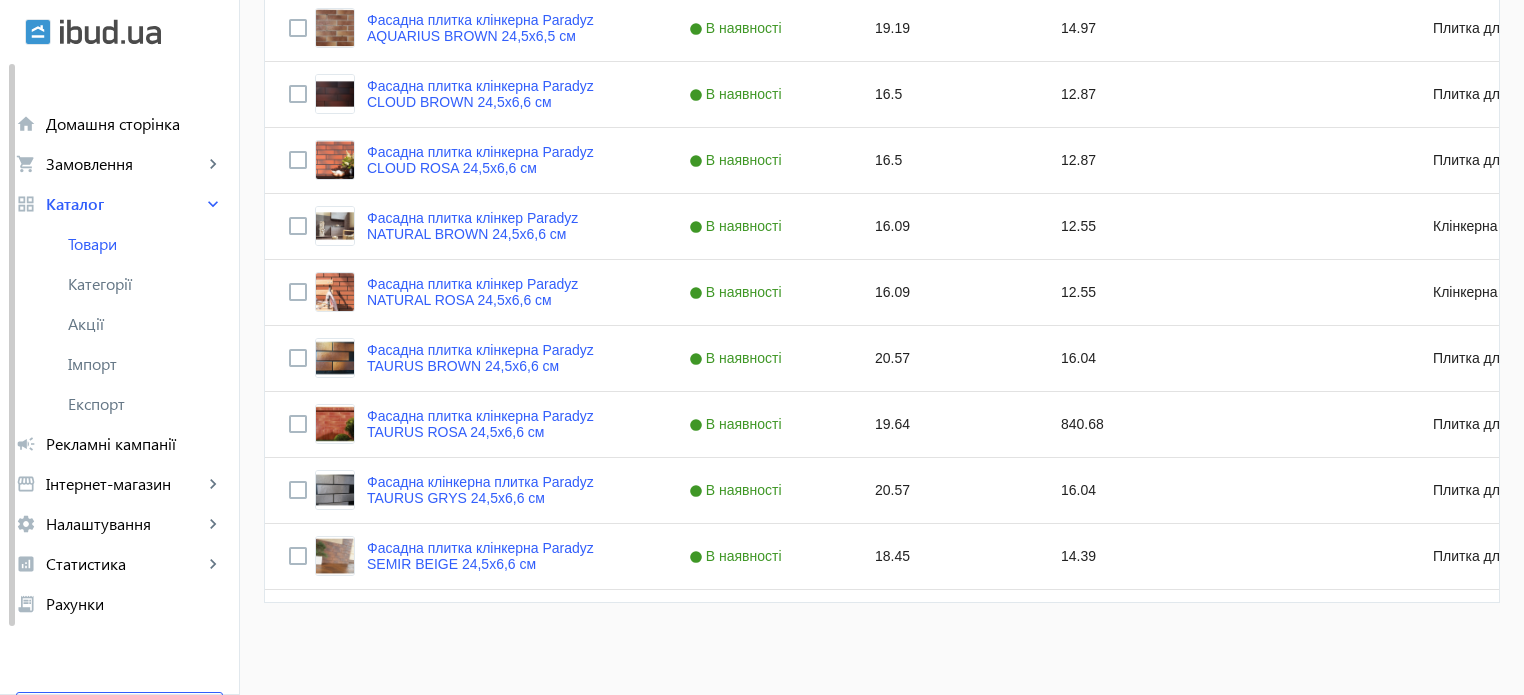 scroll, scrollTop: 0, scrollLeft: 0, axis: both 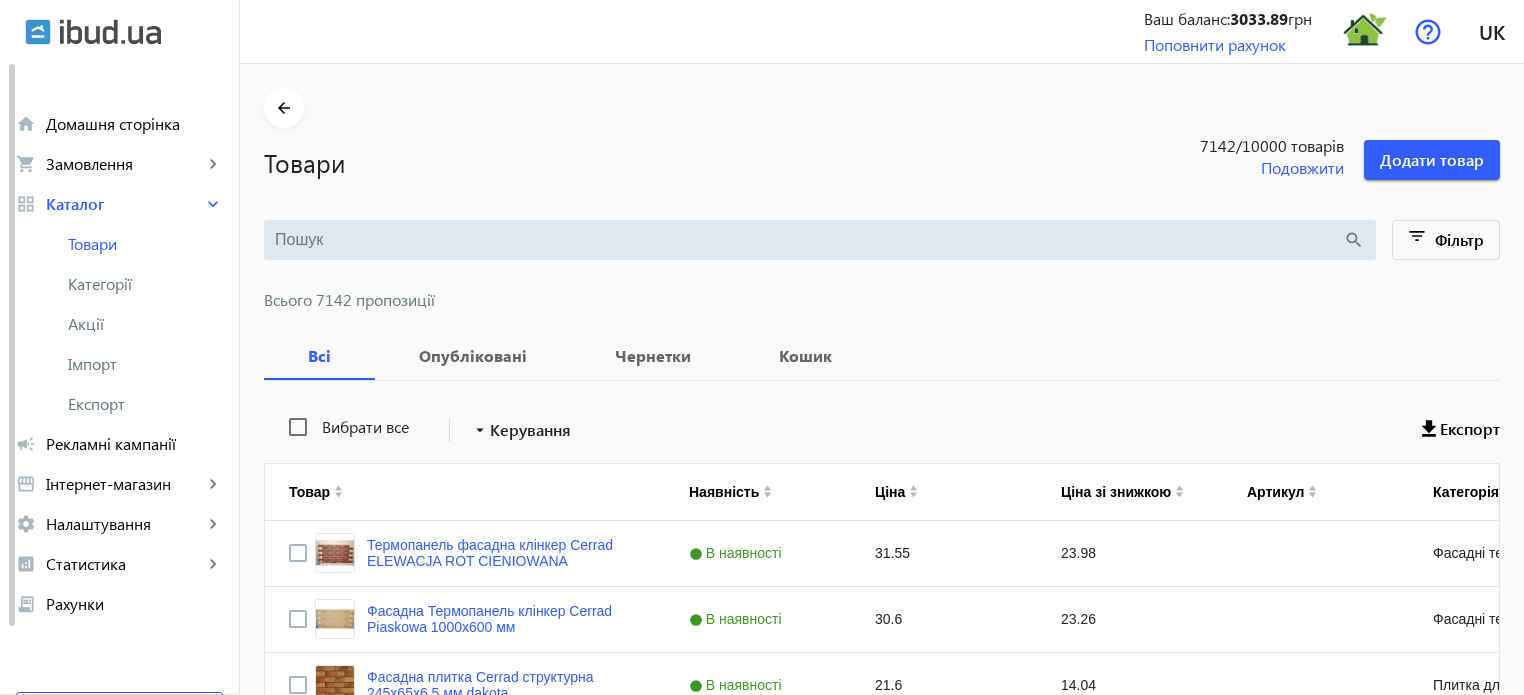 click at bounding box center (809, 240) 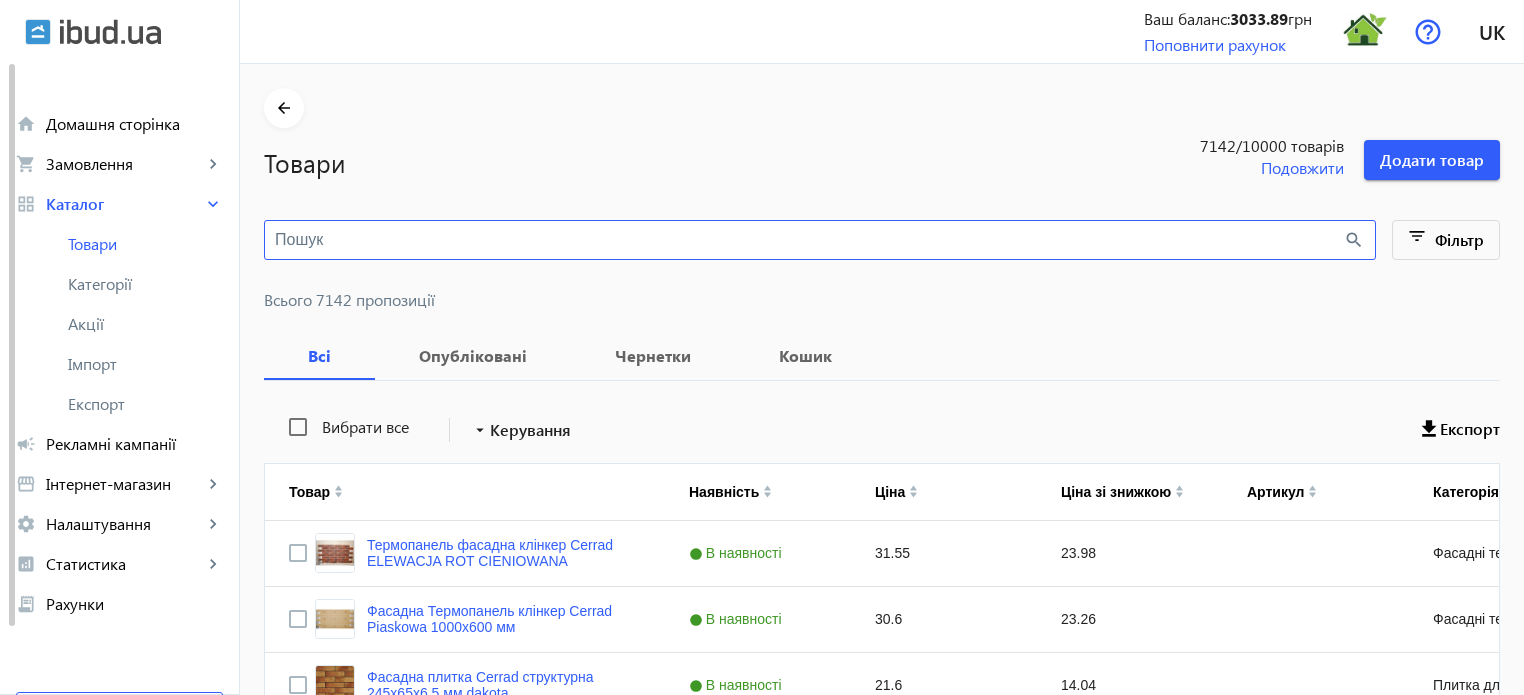 paste on "sticks" 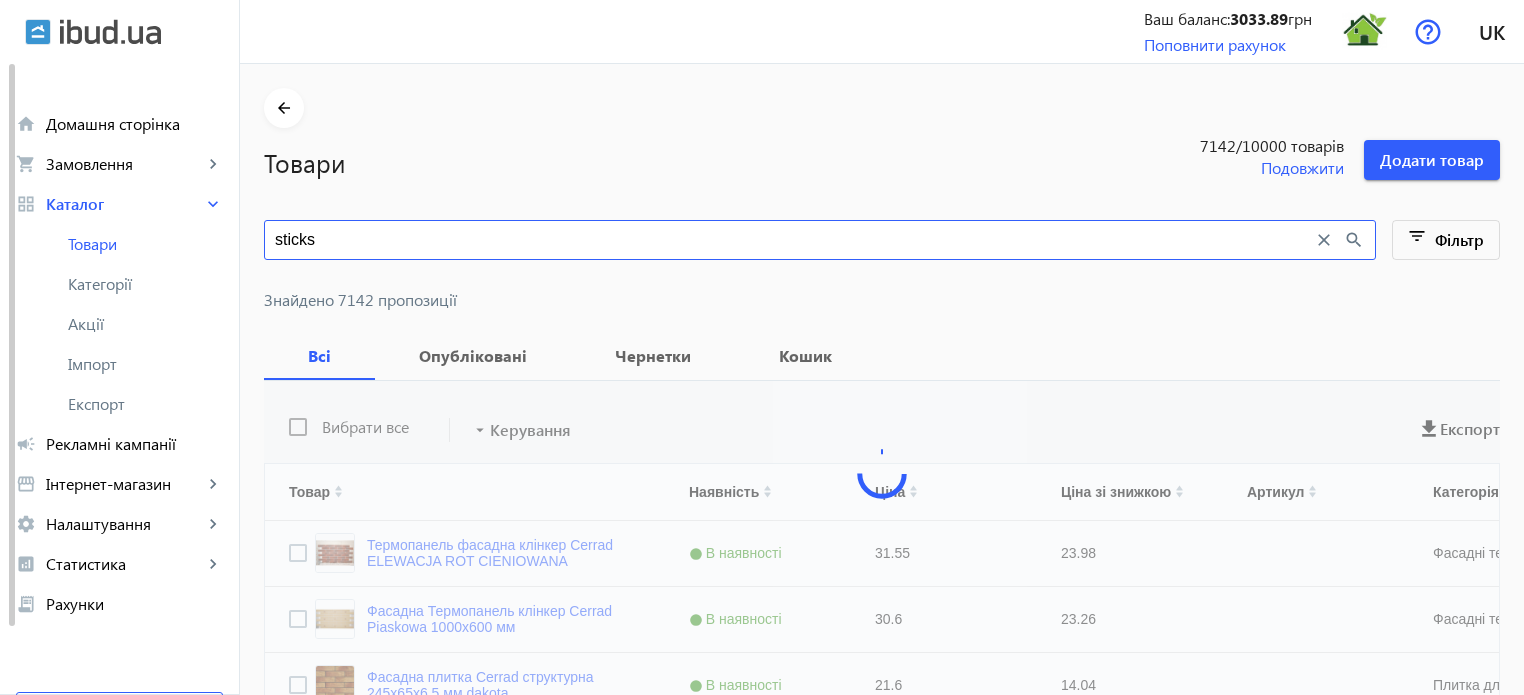 type on "sticks" 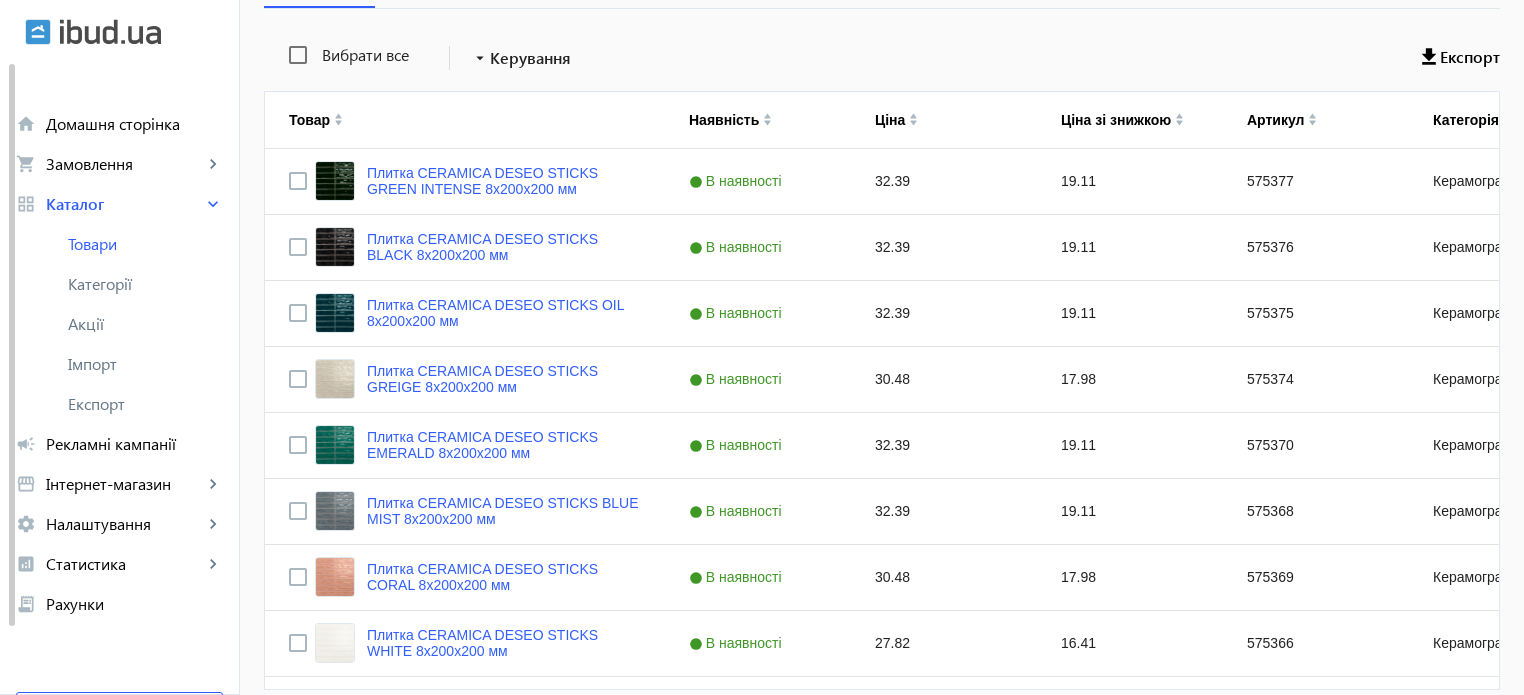 scroll, scrollTop: 457, scrollLeft: 0, axis: vertical 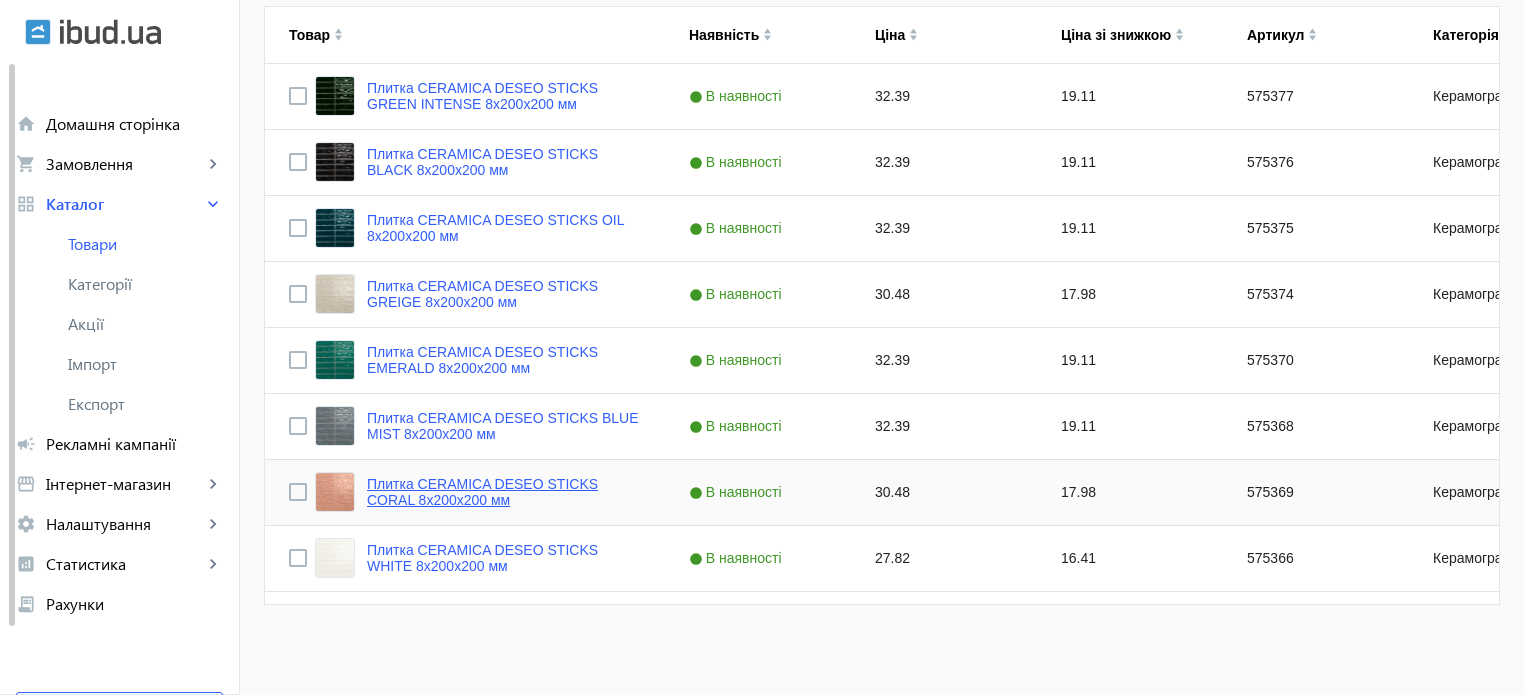 click on "Плитка CERAMICA DESEO STICKS CORAL 8х200х200 мм" 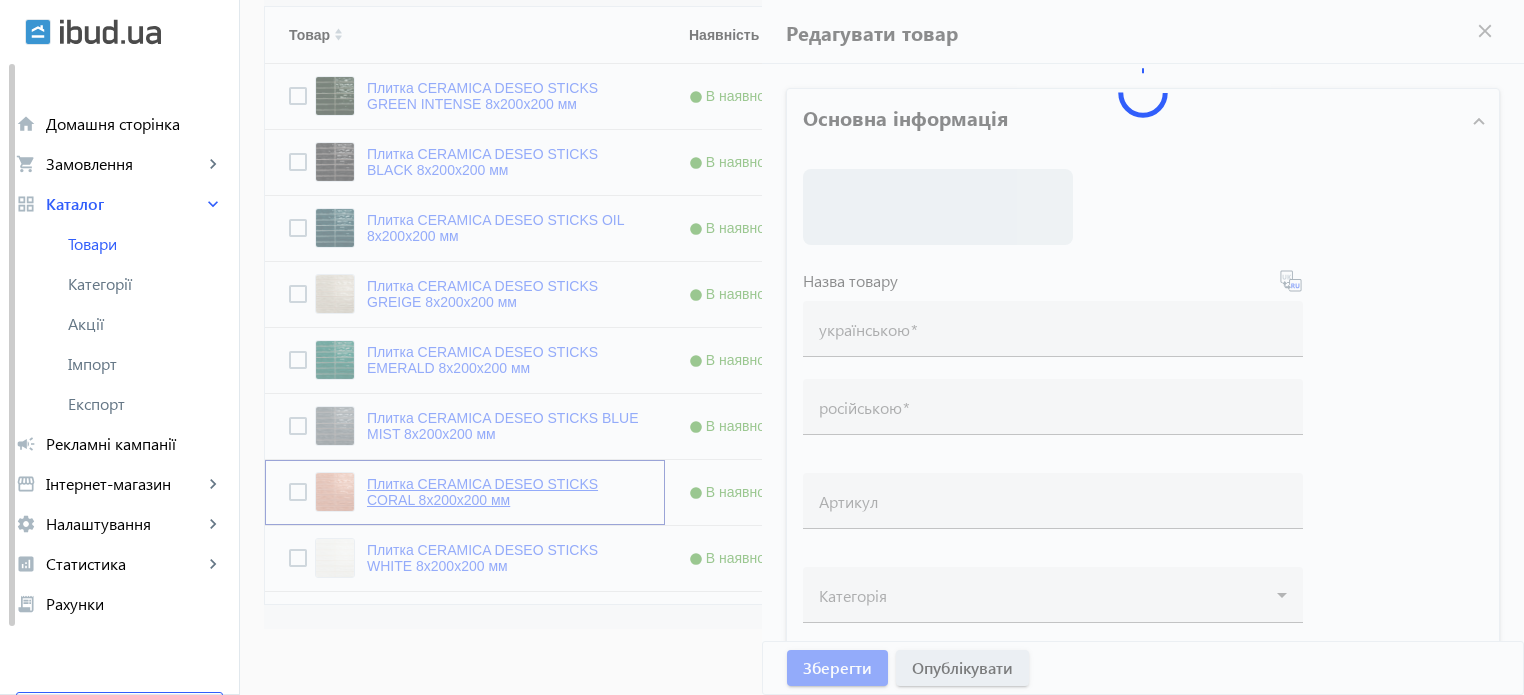 type on "Плитка CERAMICA DESEO STICKS CORAL 8х200х200 мм" 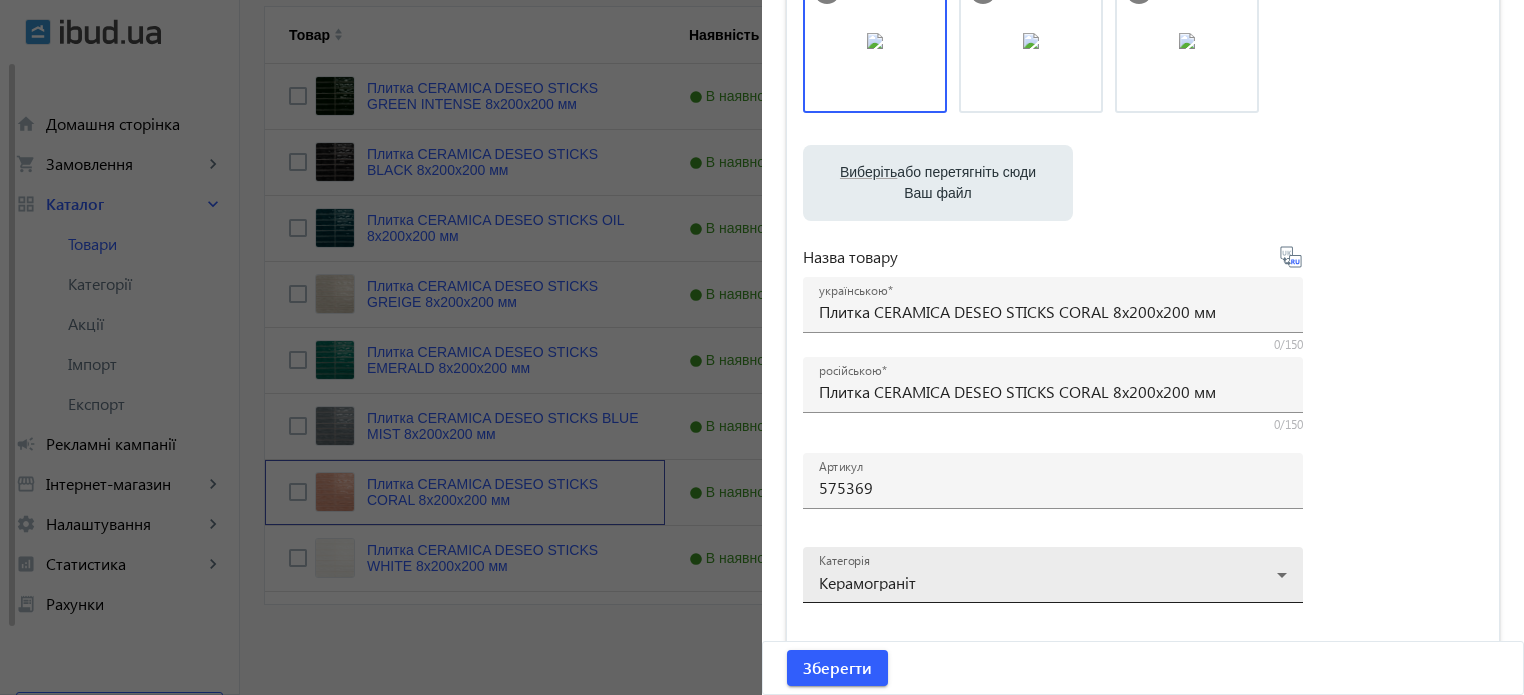 scroll, scrollTop: 0, scrollLeft: 0, axis: both 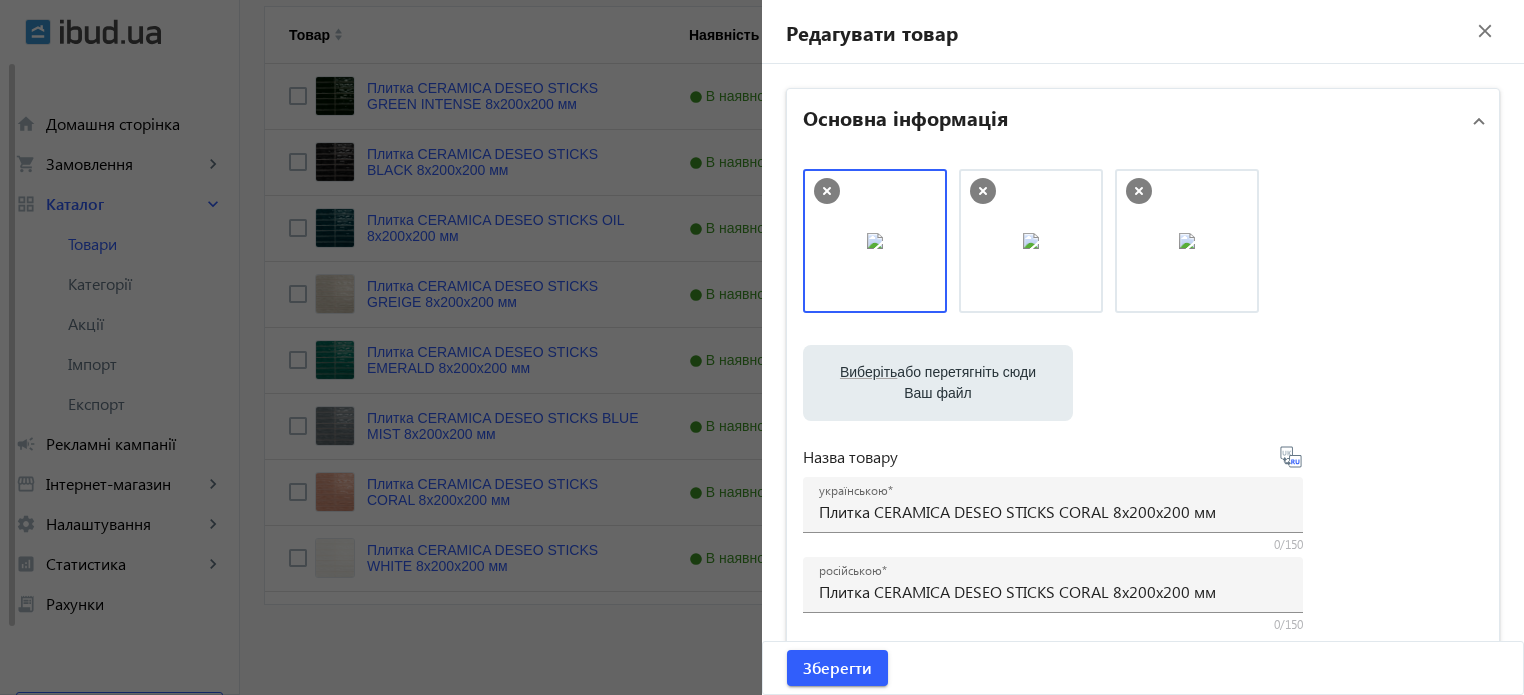 click 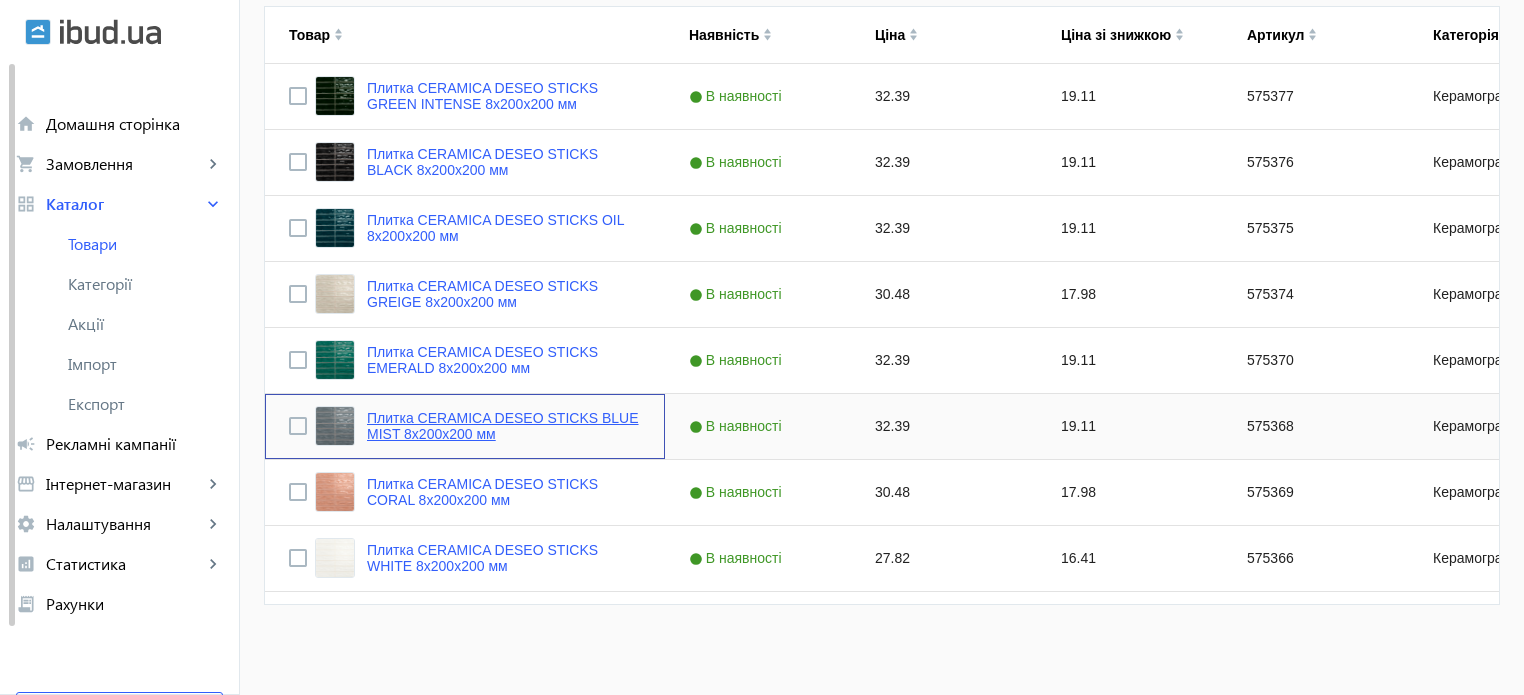 click on "Плитка CERAMICA DESEO STICKS BLUE MIST 8х200х200 мм" 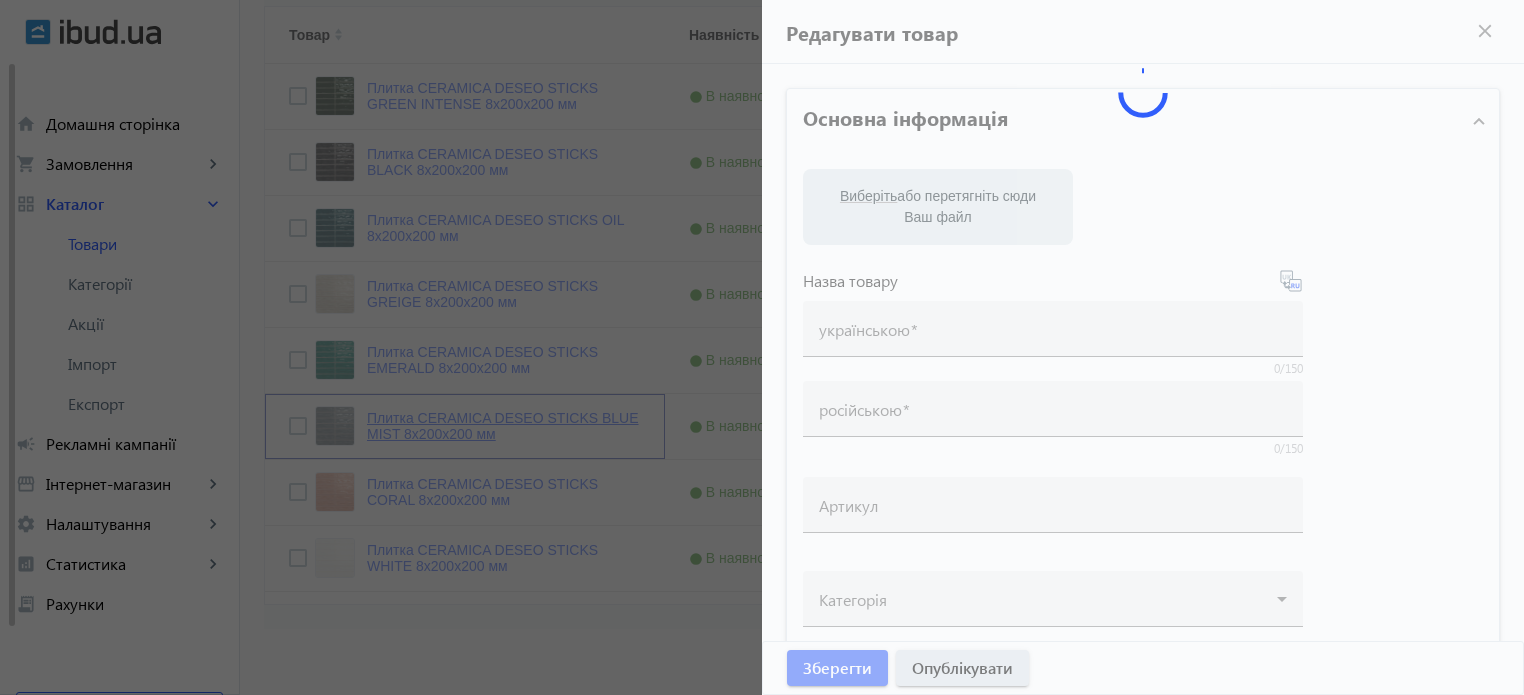 type on "Плитка CERAMICA DESEO STICKS BLUE MIST 8х200х200 мм" 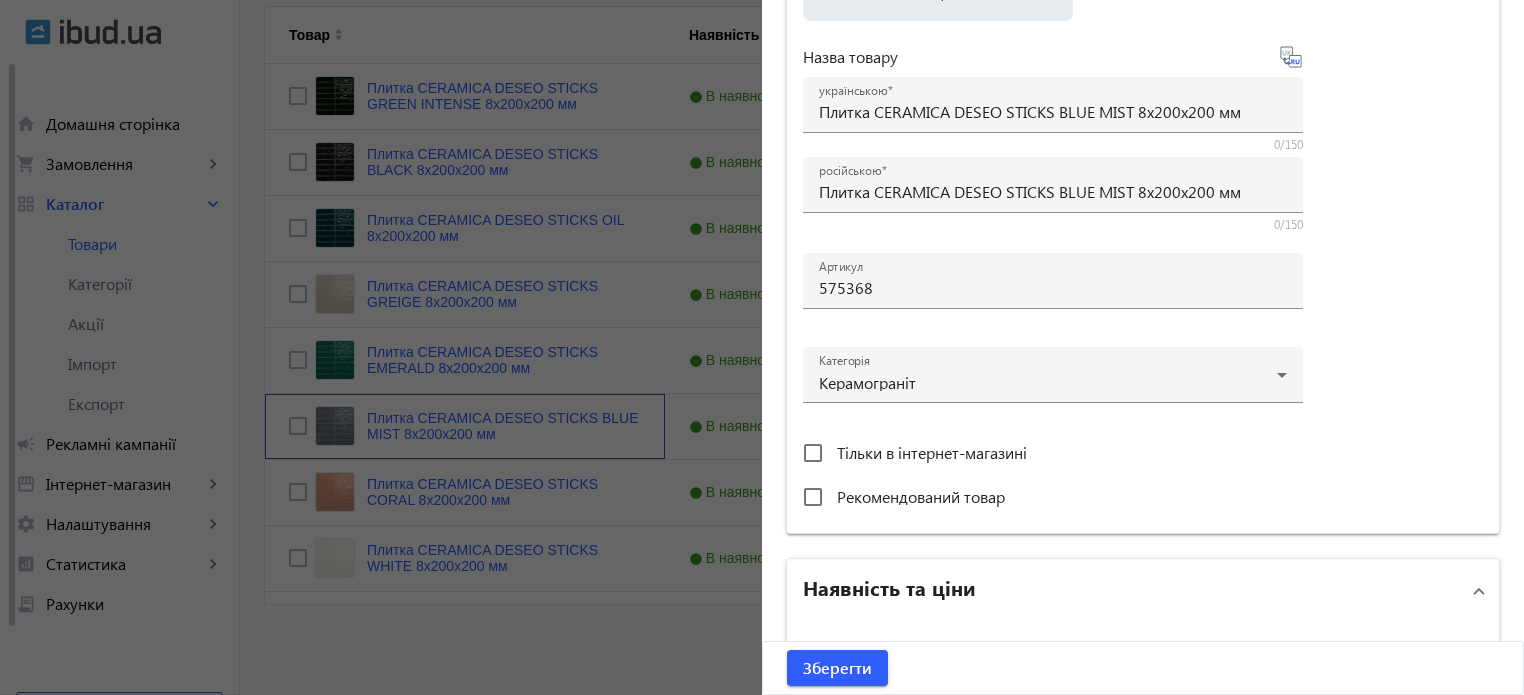 scroll, scrollTop: 700, scrollLeft: 0, axis: vertical 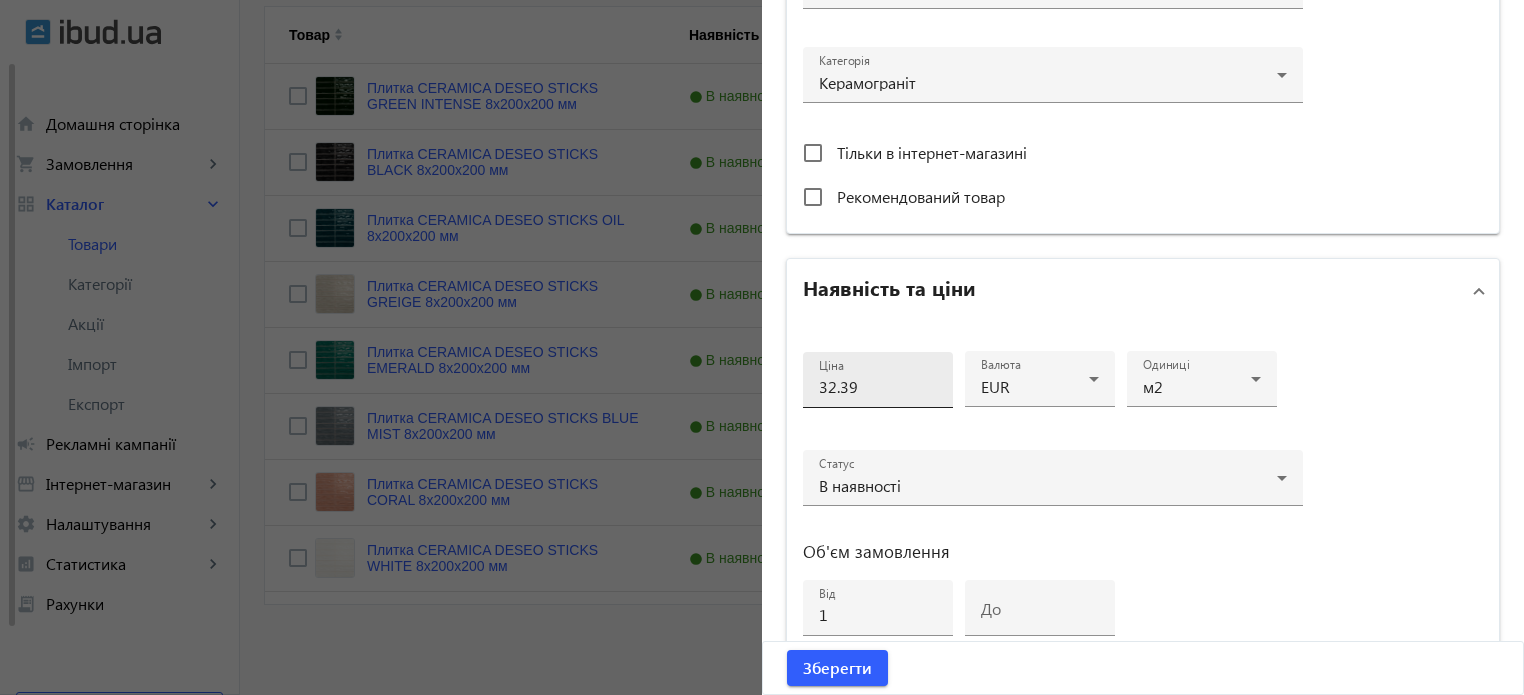 click on "32.39" at bounding box center (878, 386) 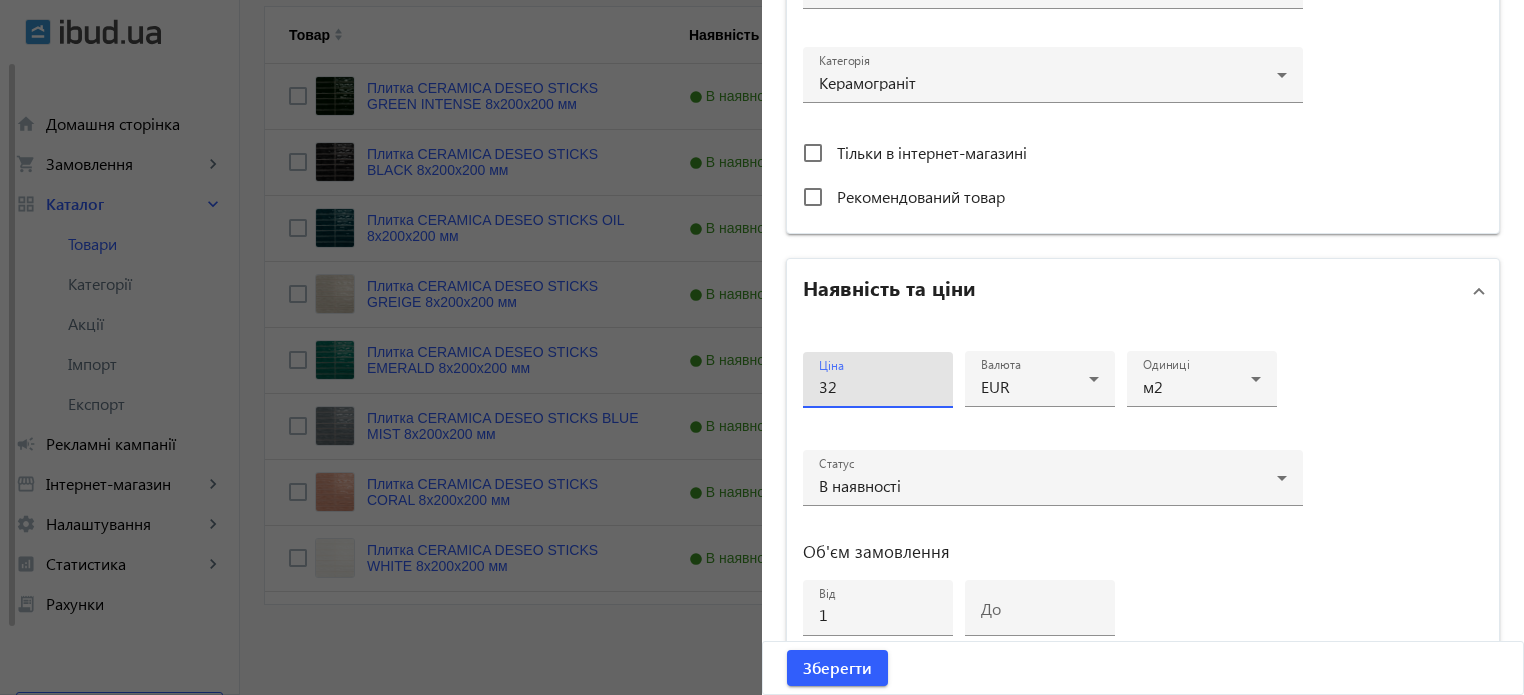 type on "3" 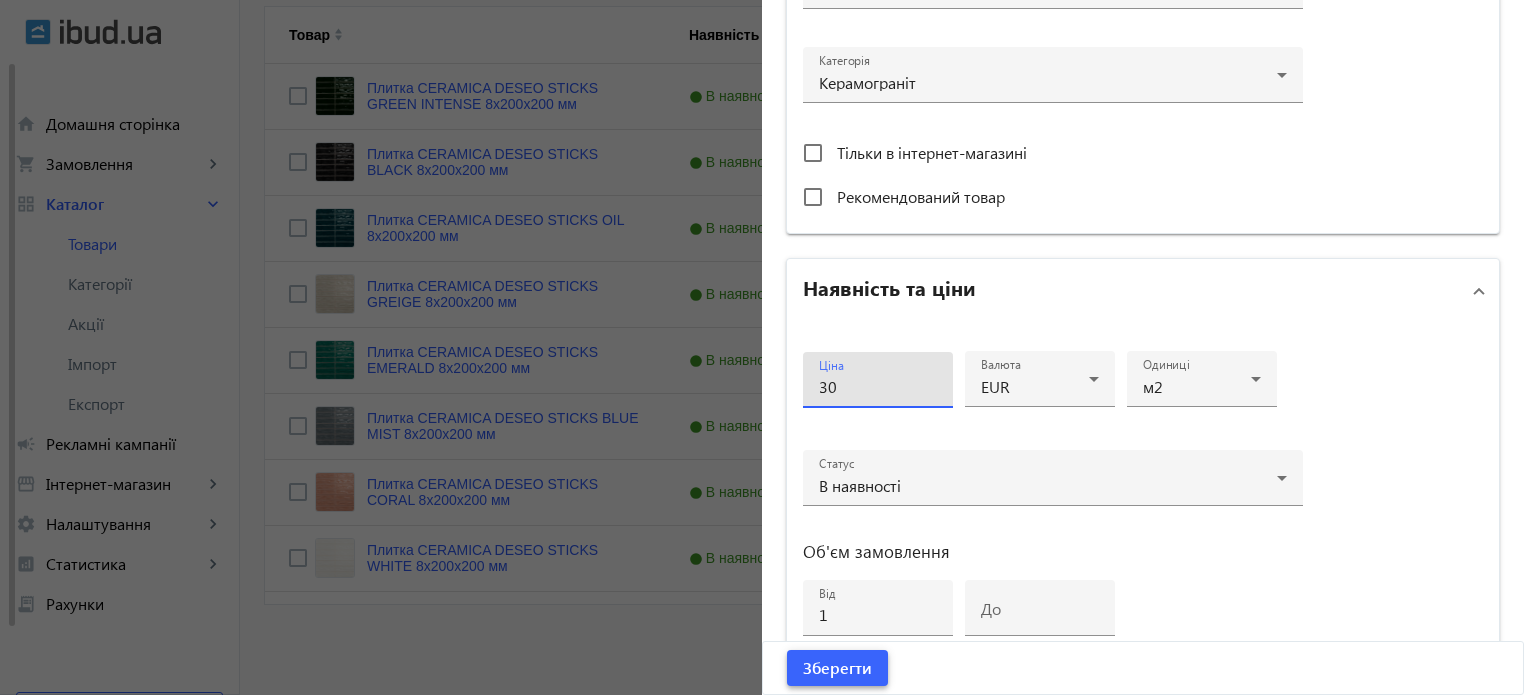 type on "30" 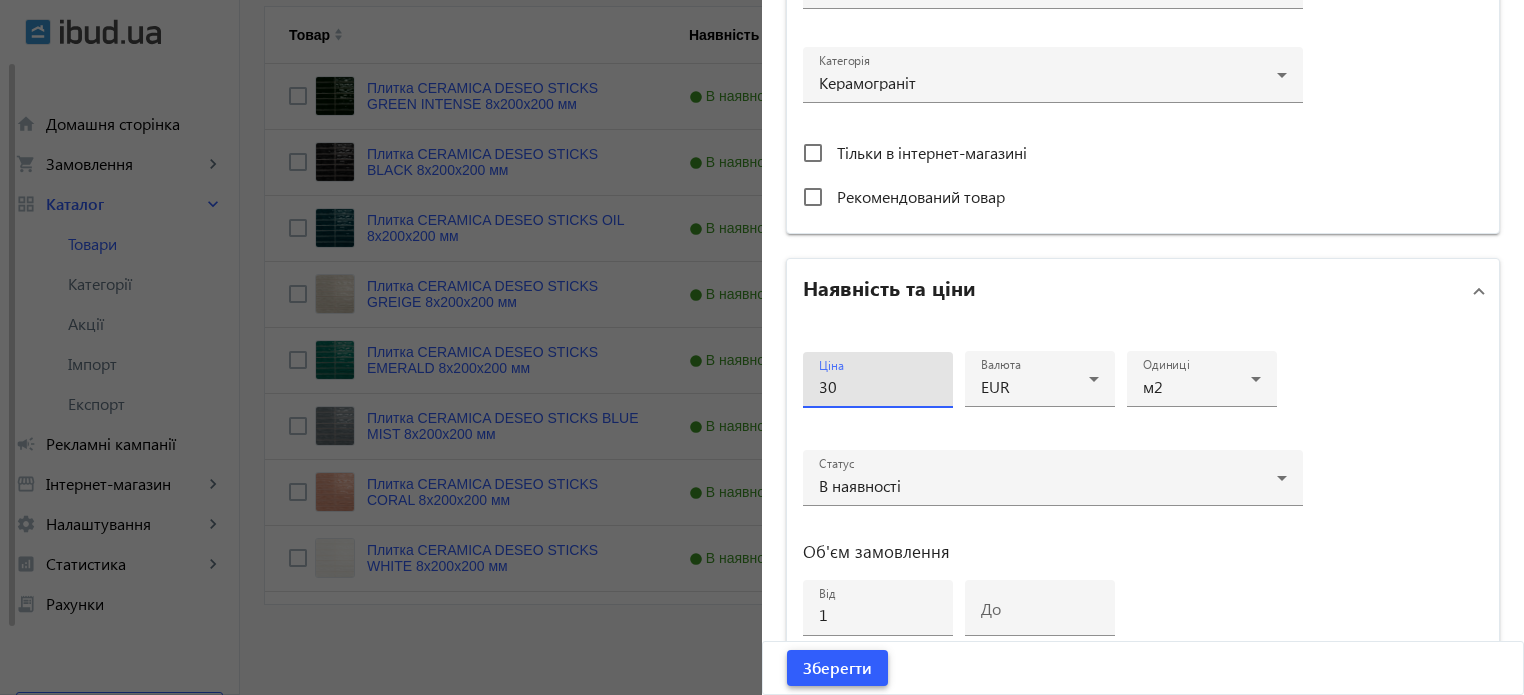 click on "Зберегти" 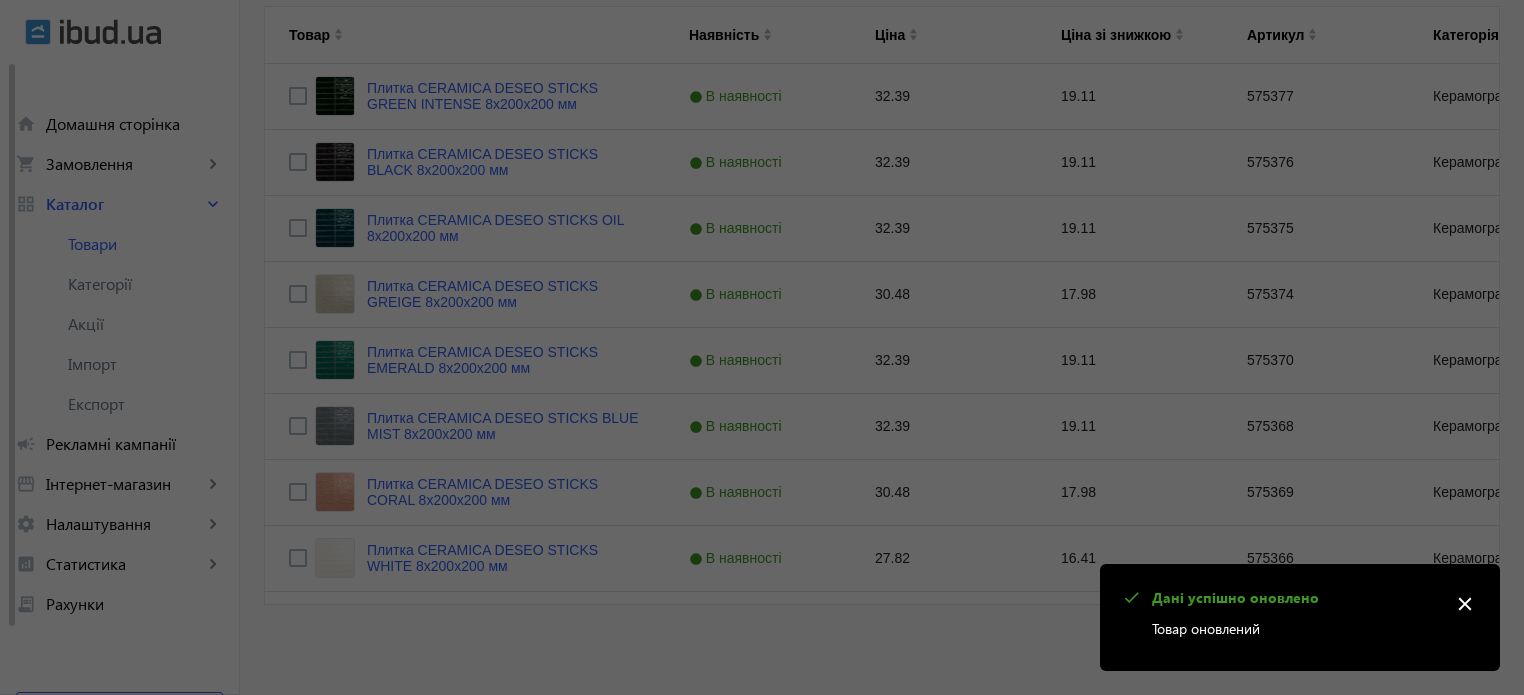 scroll, scrollTop: 0, scrollLeft: 0, axis: both 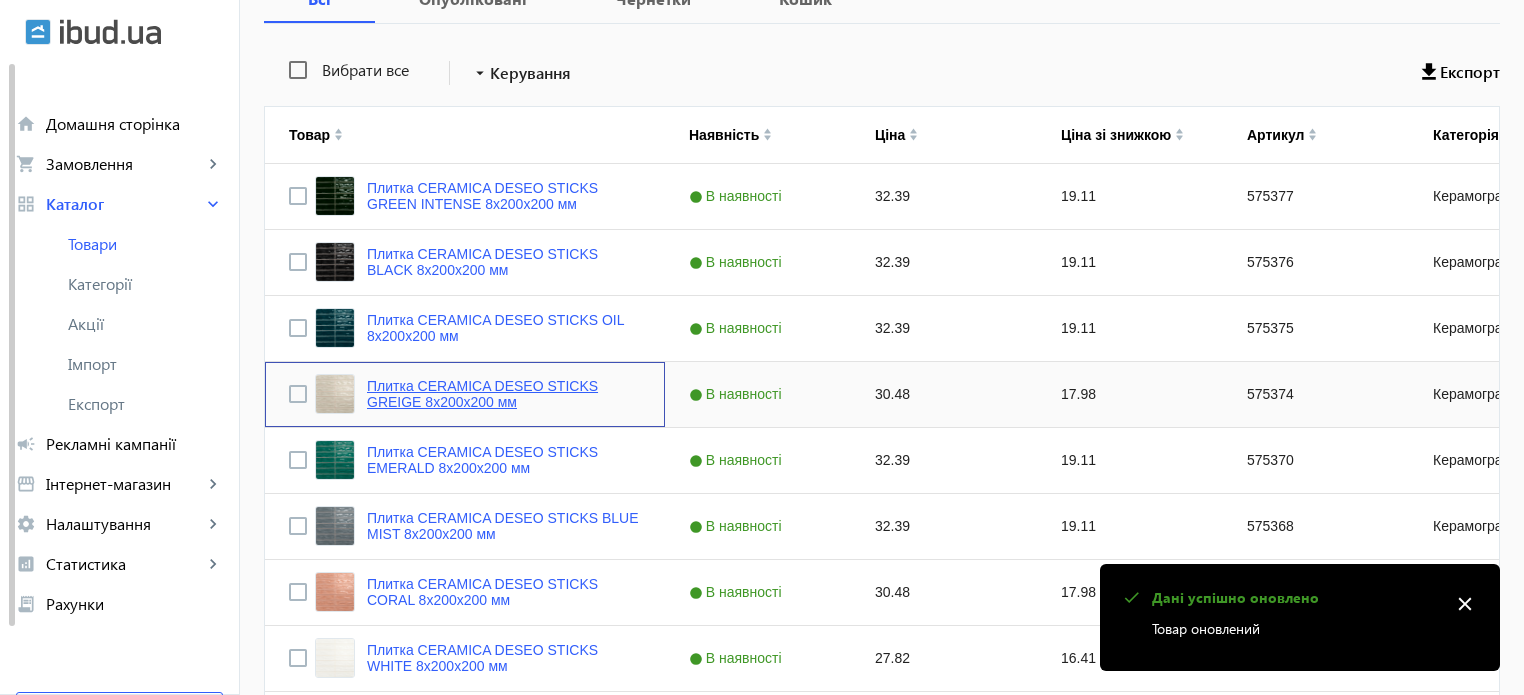 click on "Плитка CERAMICA DESEO STICKS GREIGE 8х200х200 мм" 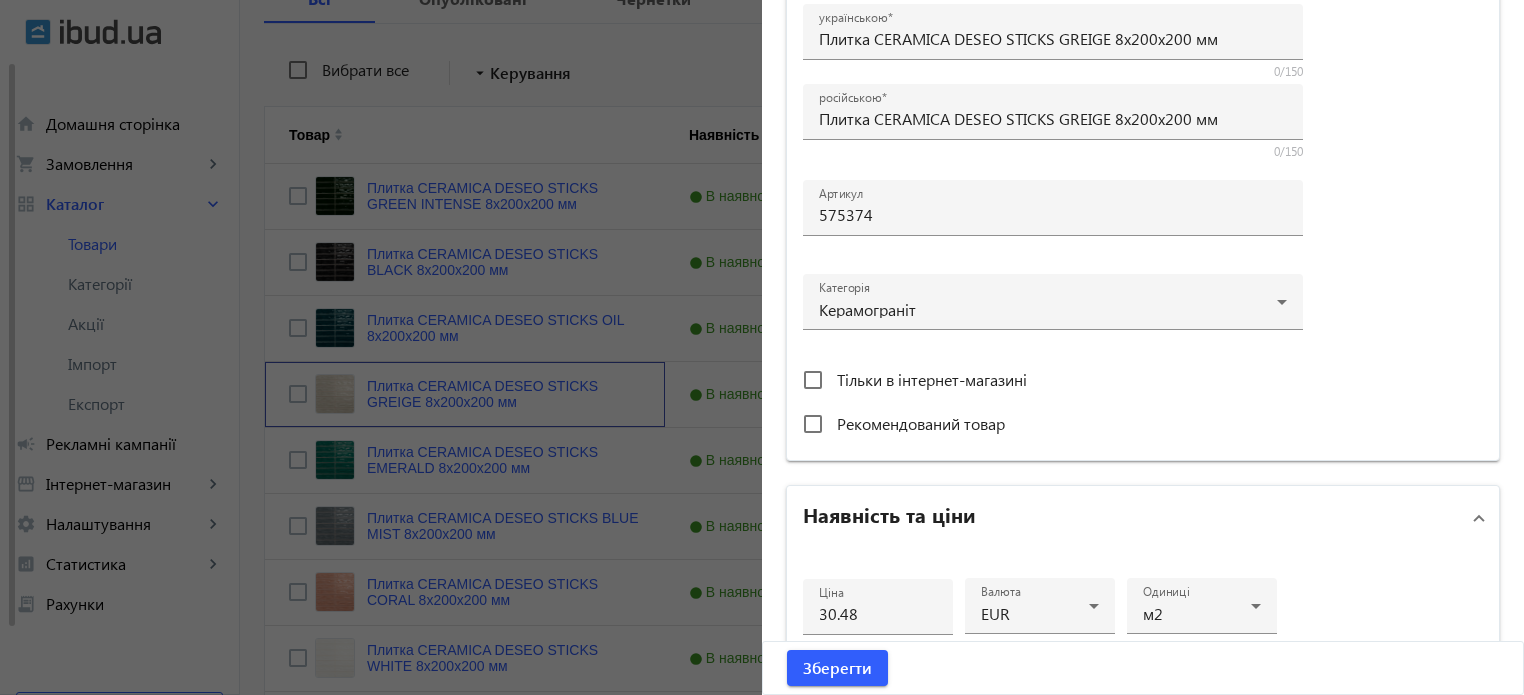 scroll, scrollTop: 500, scrollLeft: 0, axis: vertical 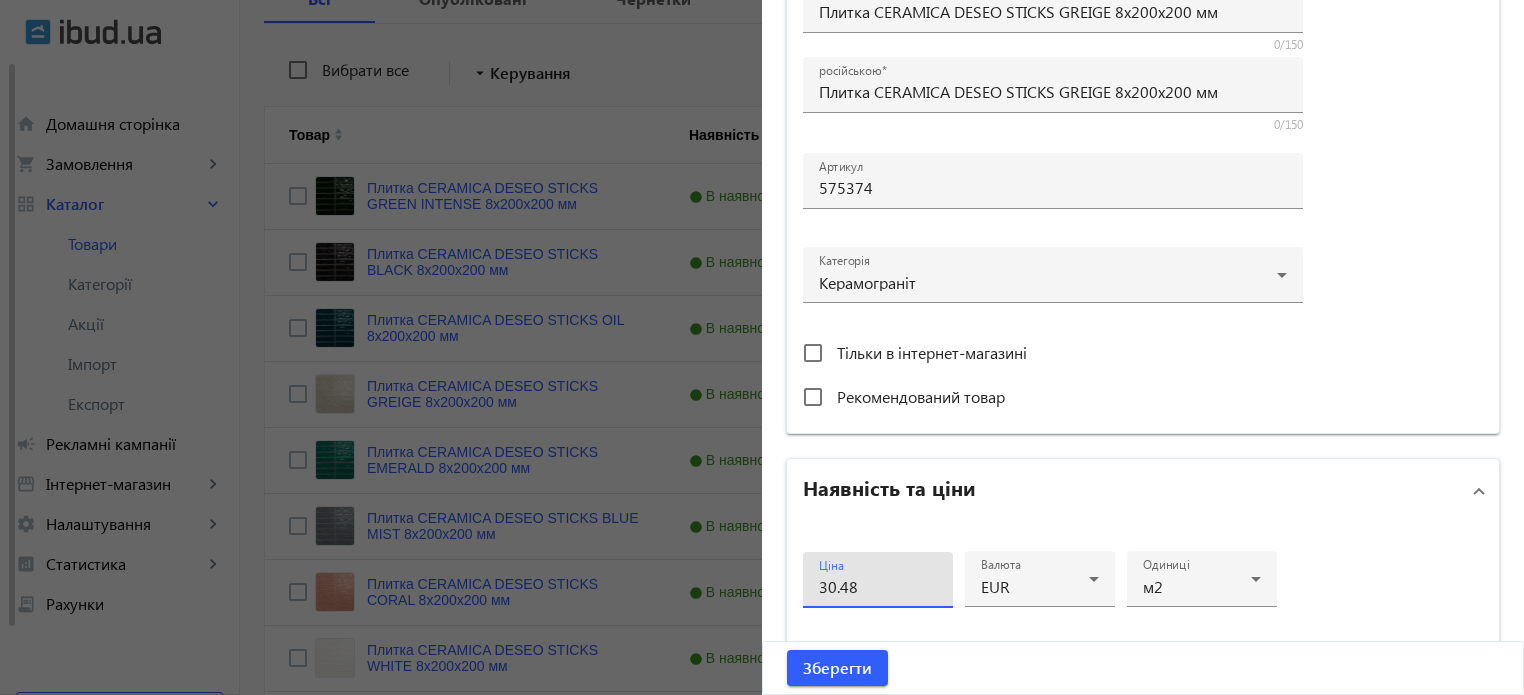 click on "30.48" at bounding box center [878, 586] 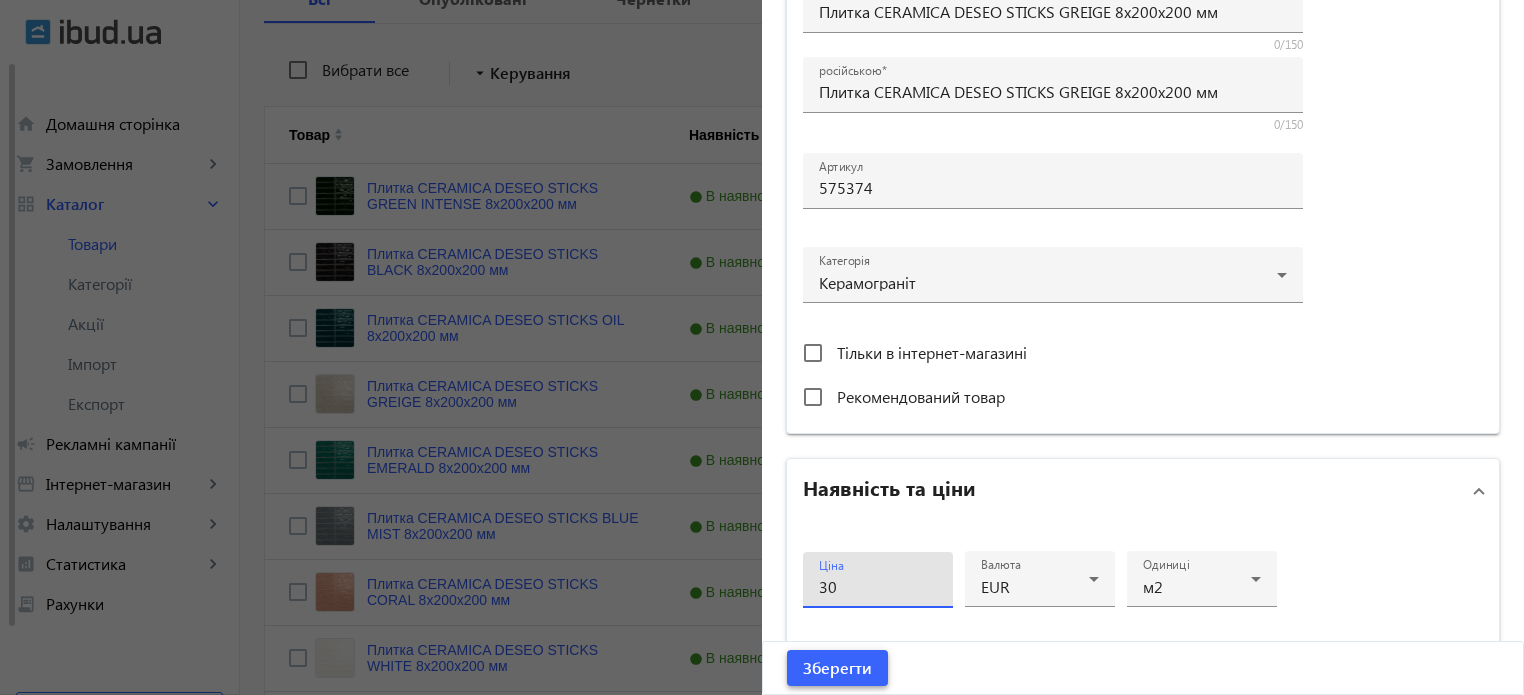 type on "30" 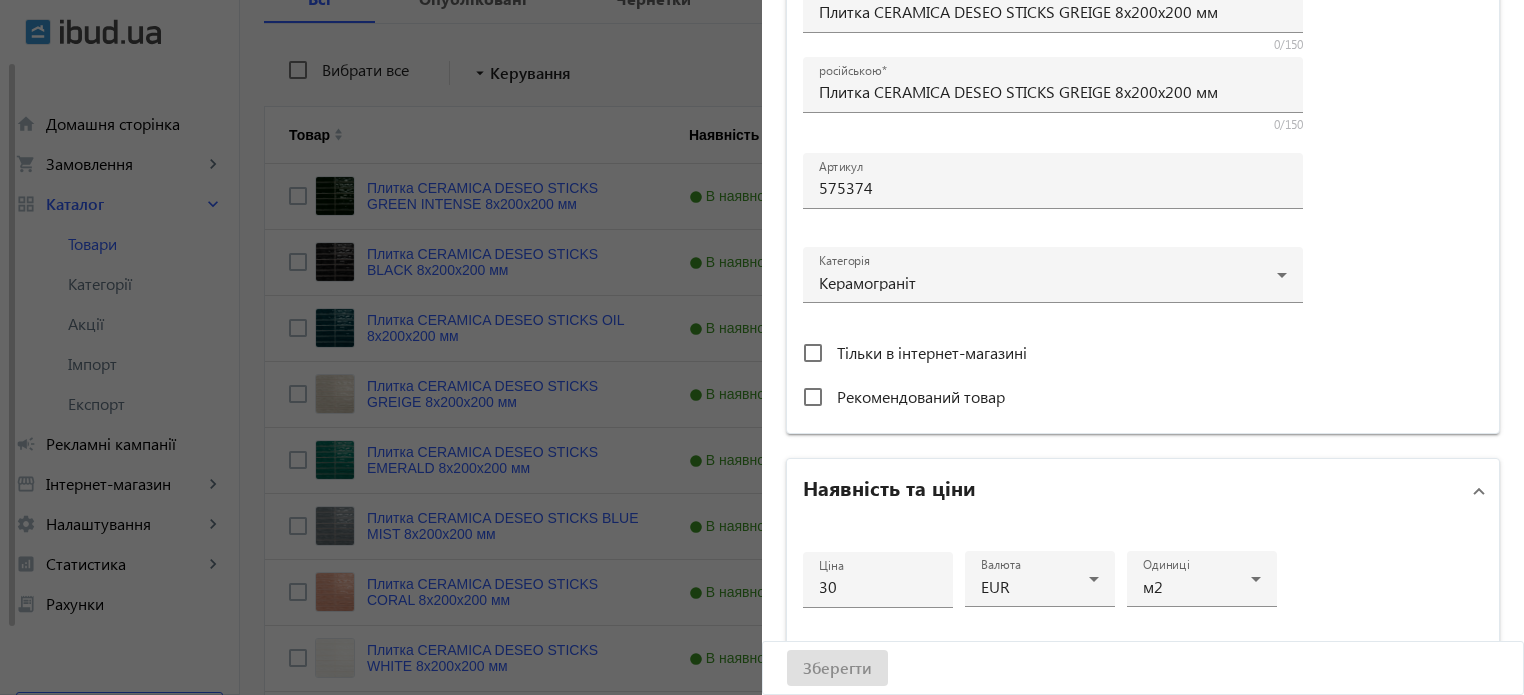 scroll, scrollTop: 0, scrollLeft: 0, axis: both 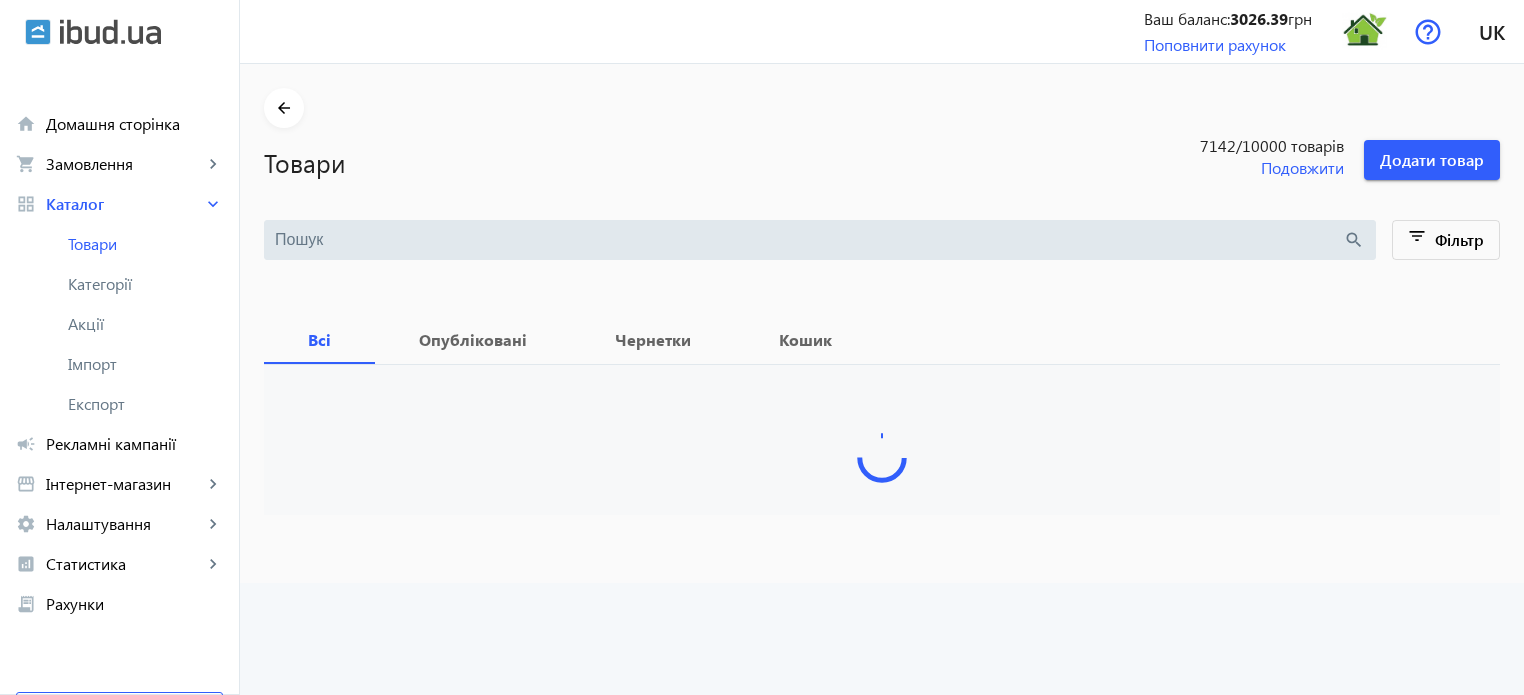 type on "sticks" 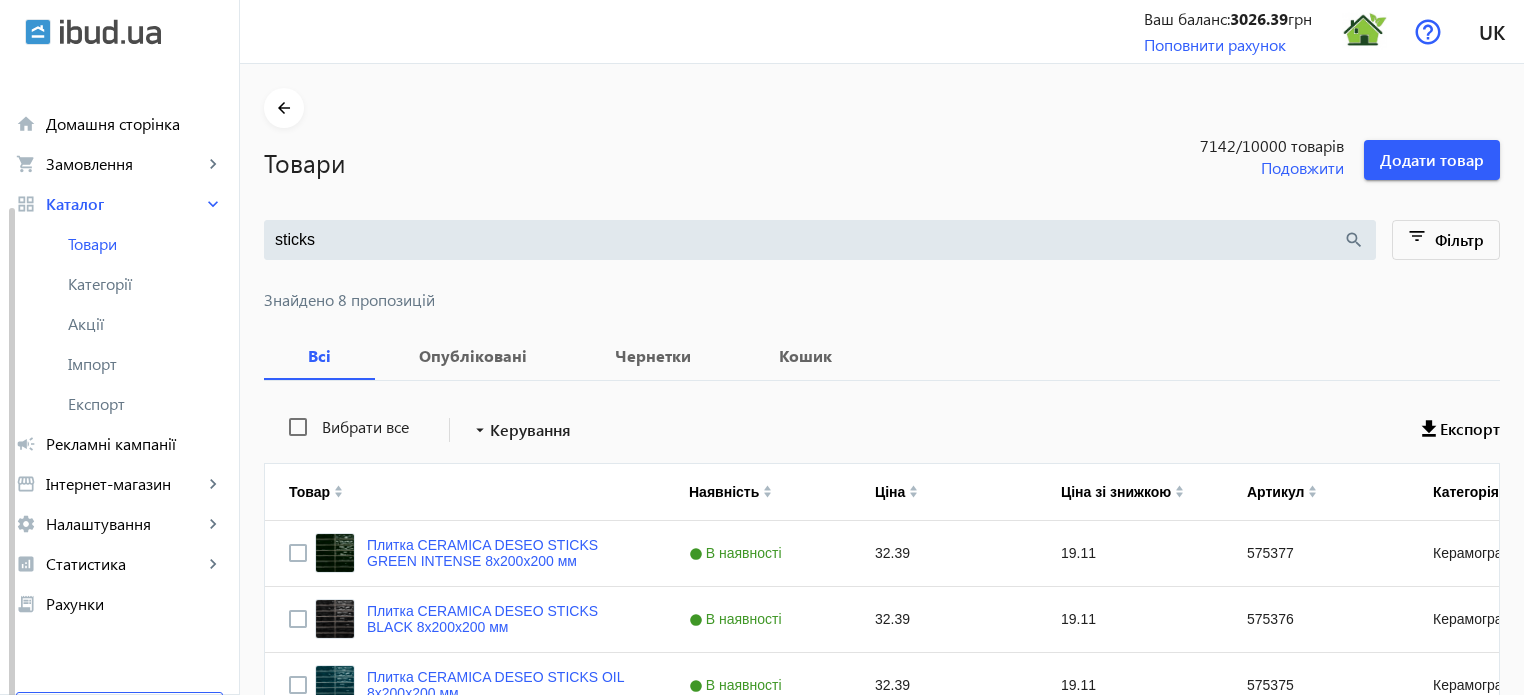scroll, scrollTop: 76, scrollLeft: 0, axis: vertical 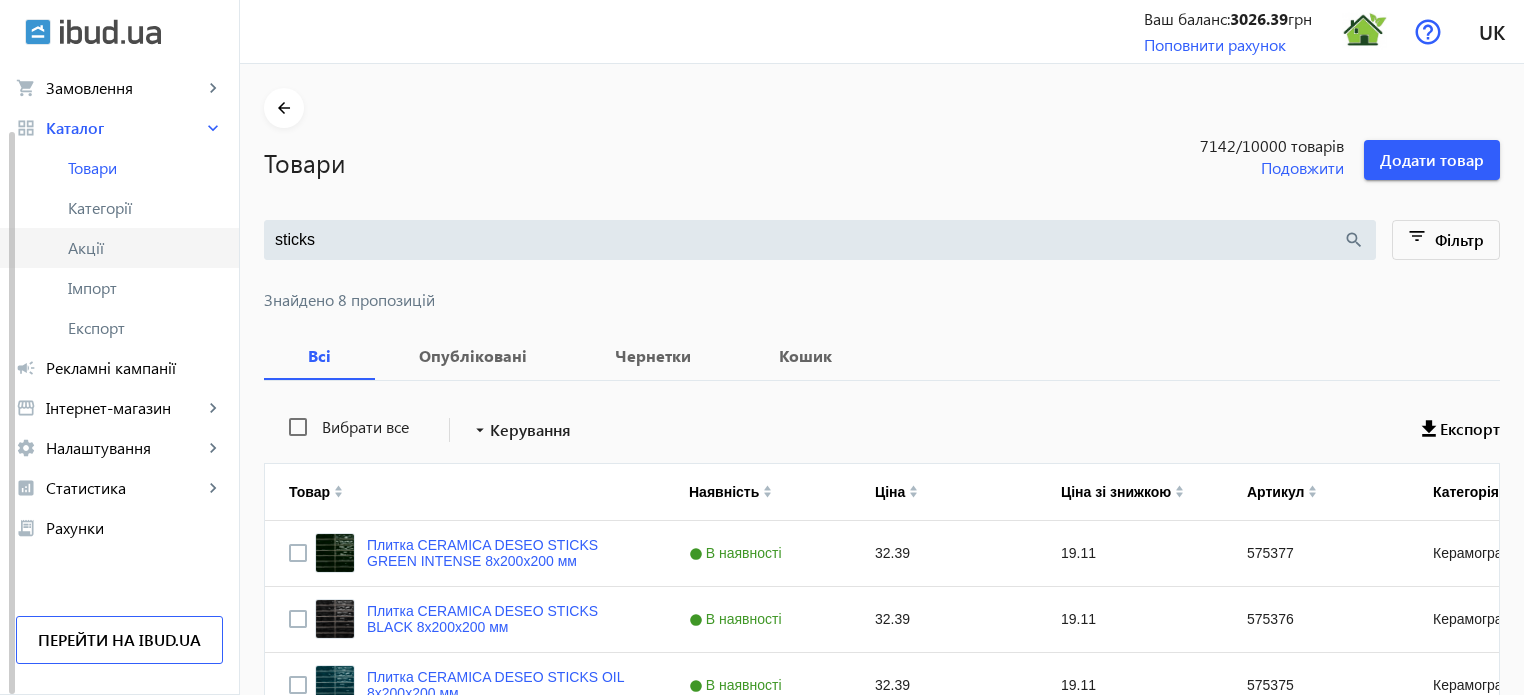 click on "Акції" 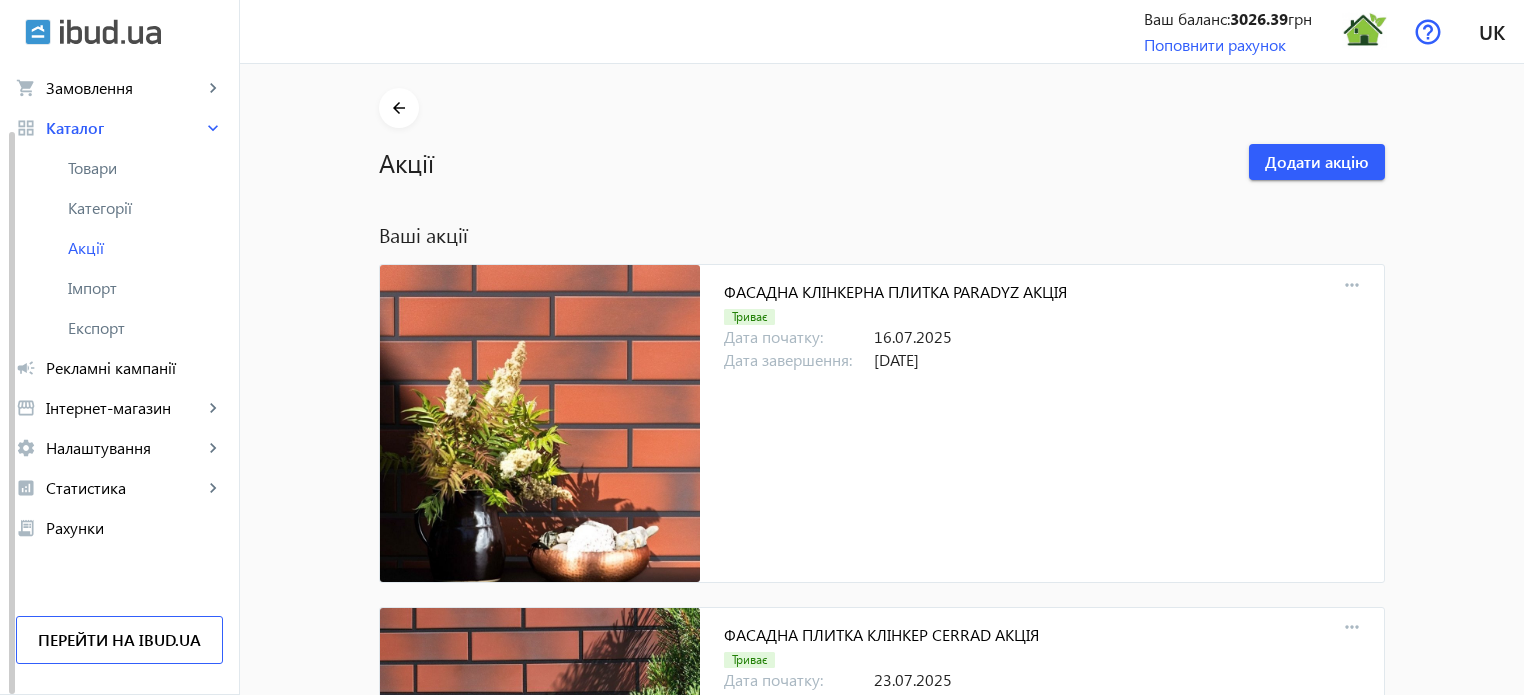 scroll, scrollTop: 18560, scrollLeft: 0, axis: vertical 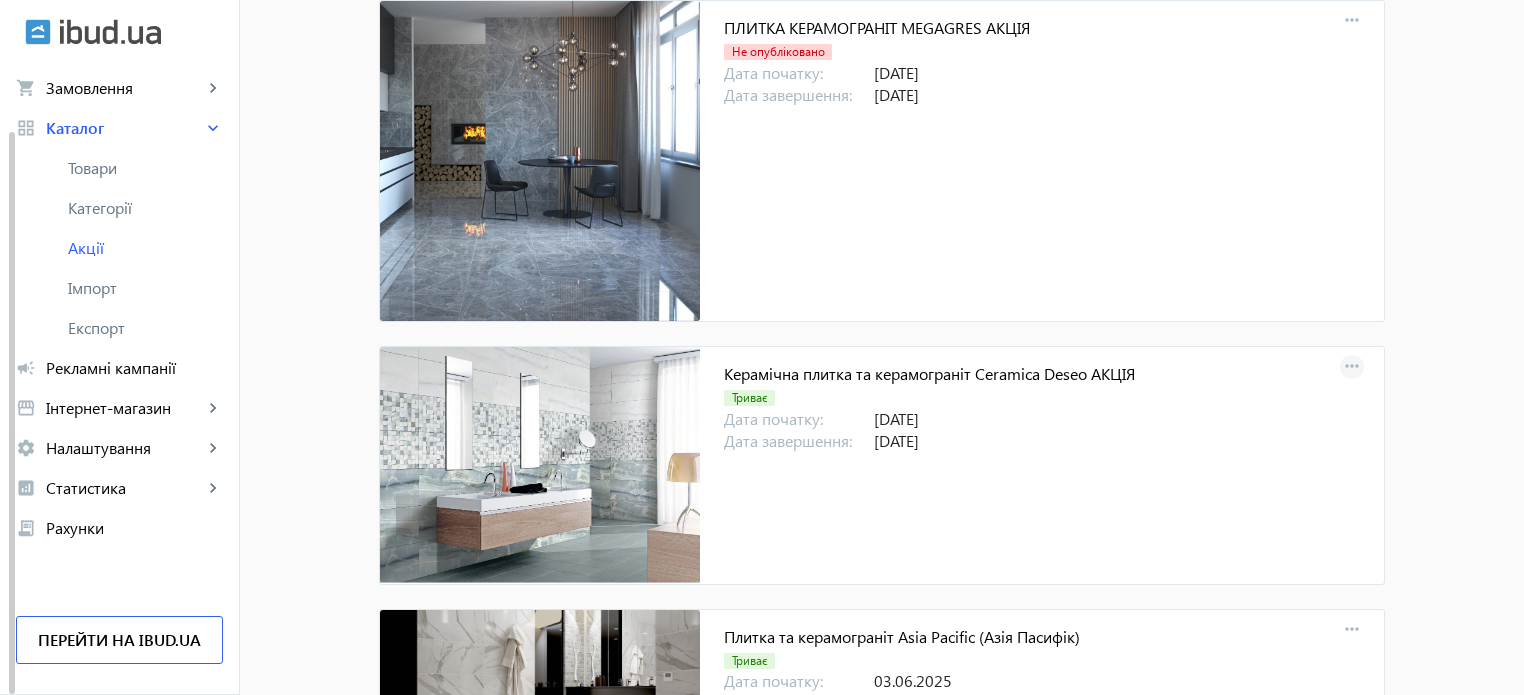 click on "more_horiz" at bounding box center [1352, 367] 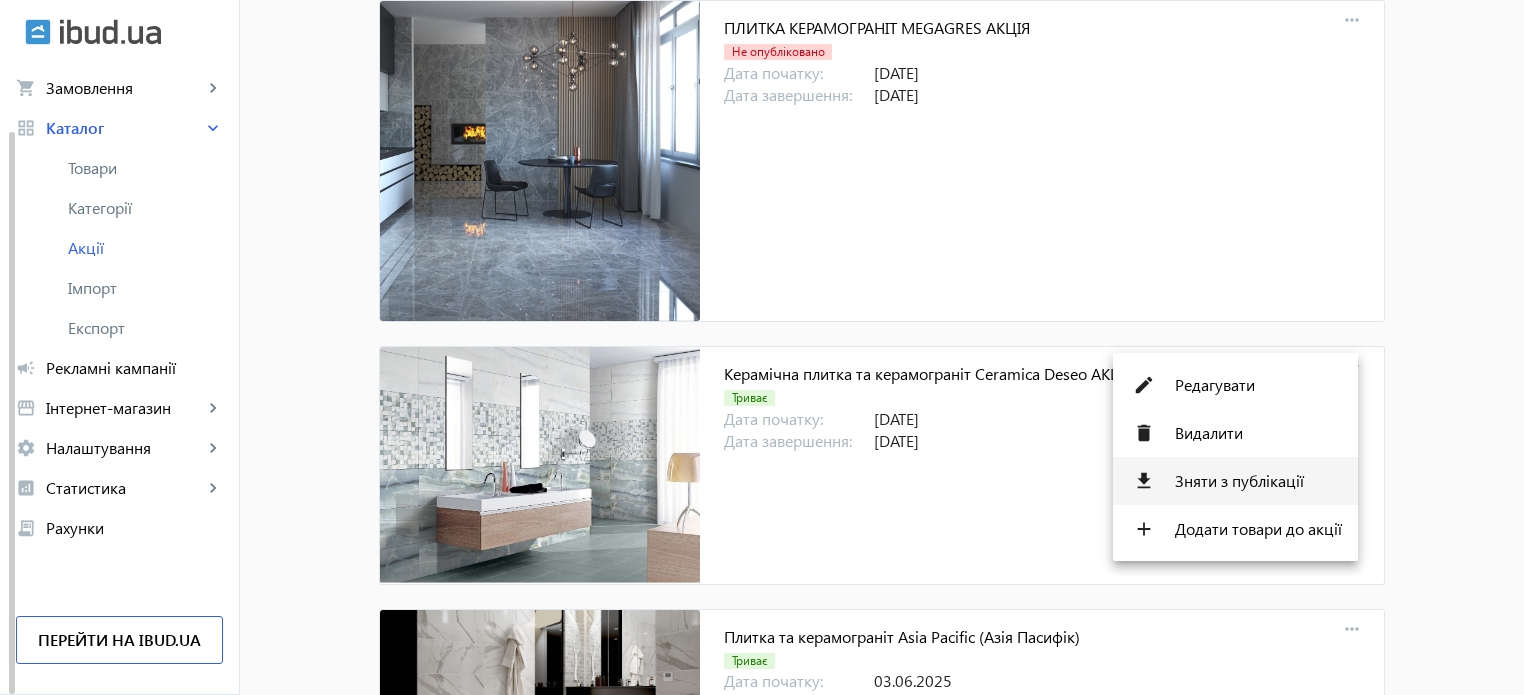 click on "Зняти з публікації" at bounding box center [1258, 481] 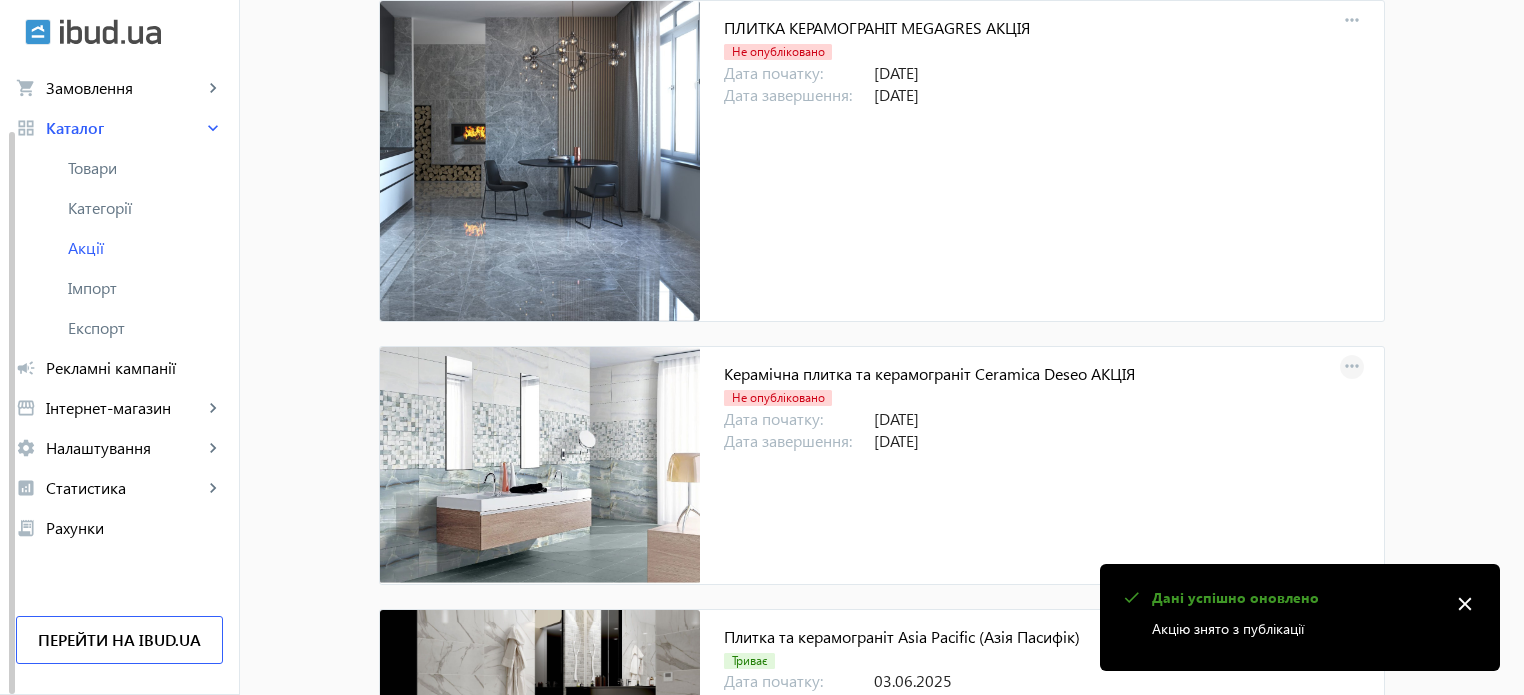 click on "more_horiz" at bounding box center (1352, 367) 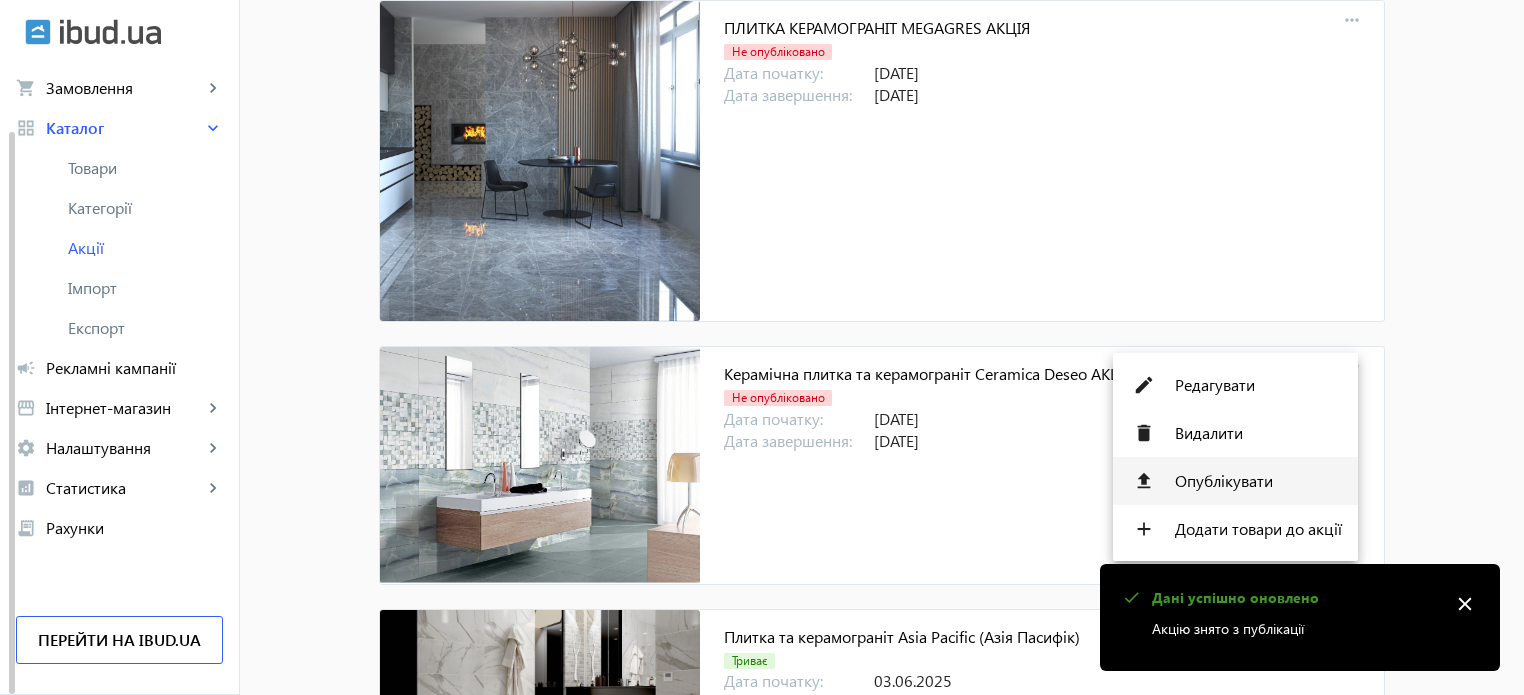 click on "Опублікувати" at bounding box center [1258, 481] 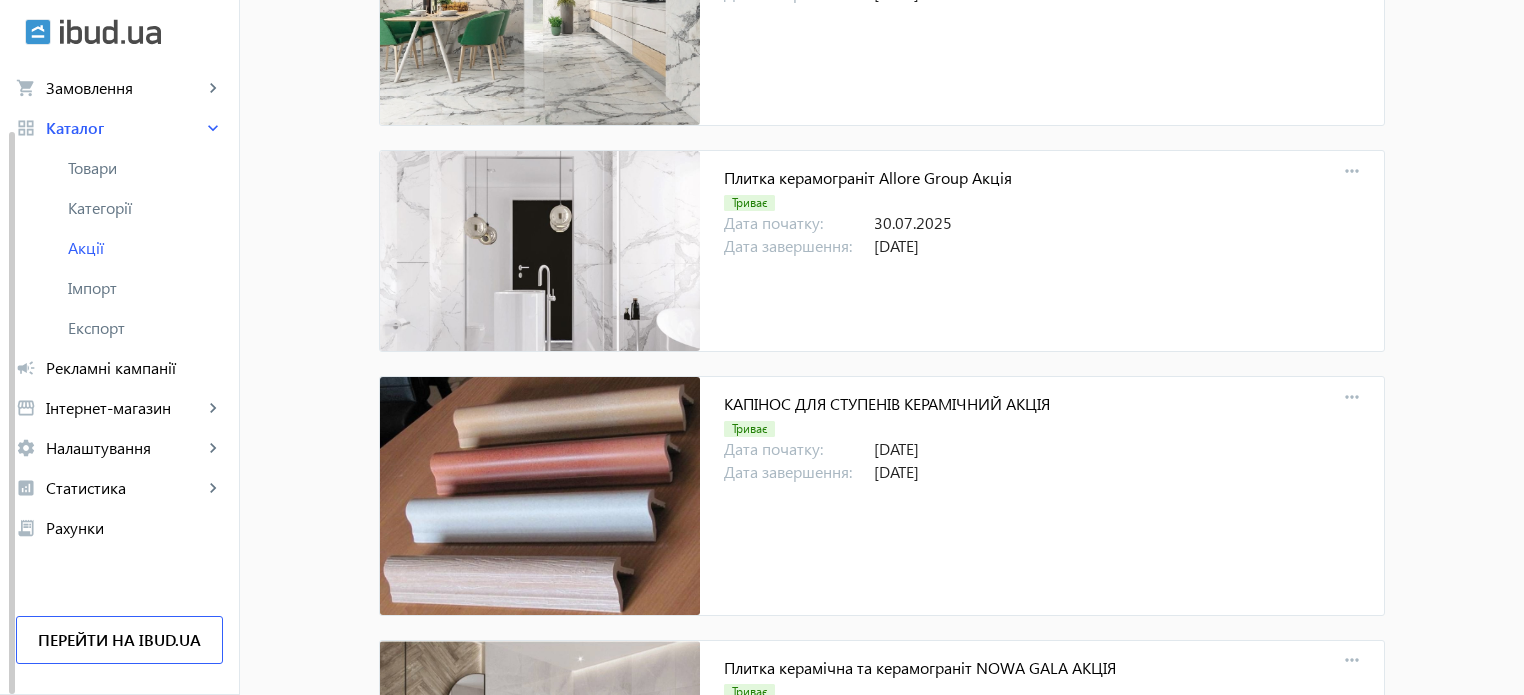 scroll, scrollTop: 16460, scrollLeft: 0, axis: vertical 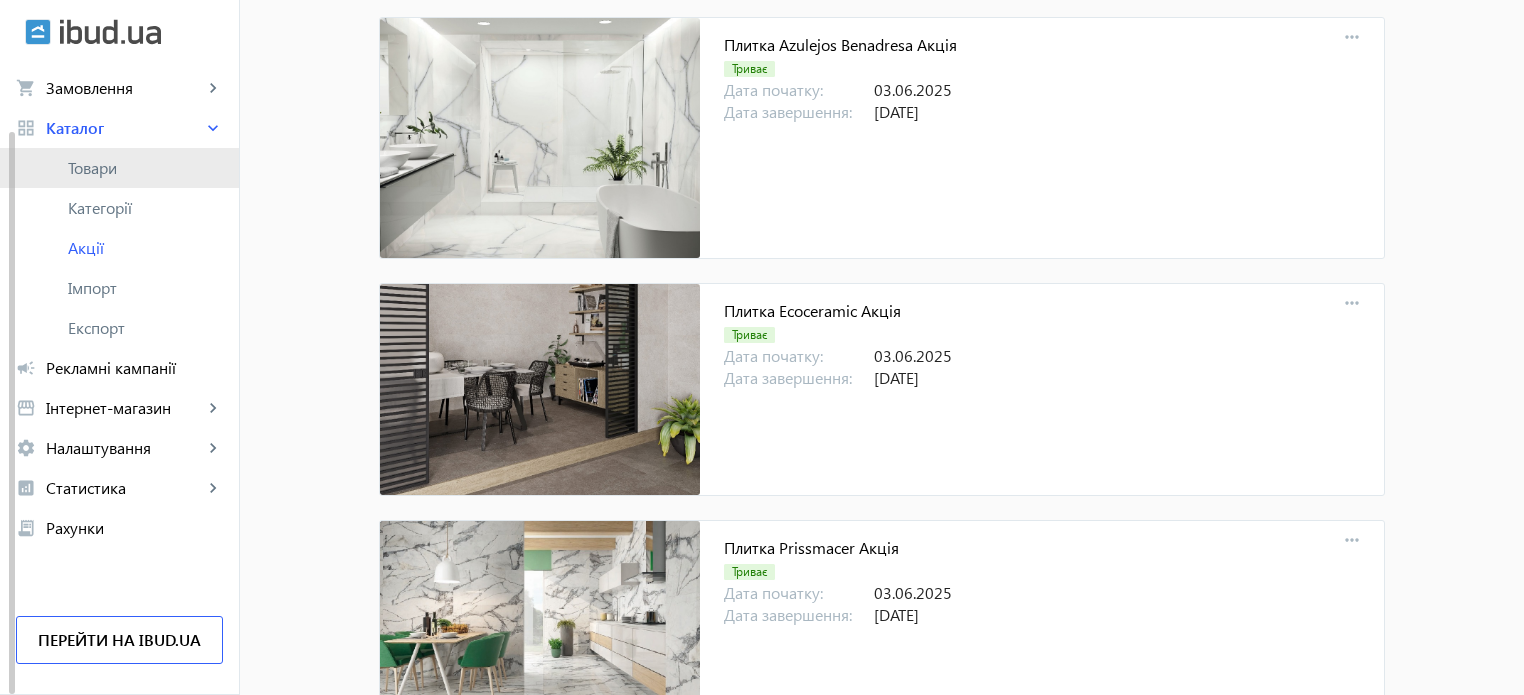 click on "Товари" 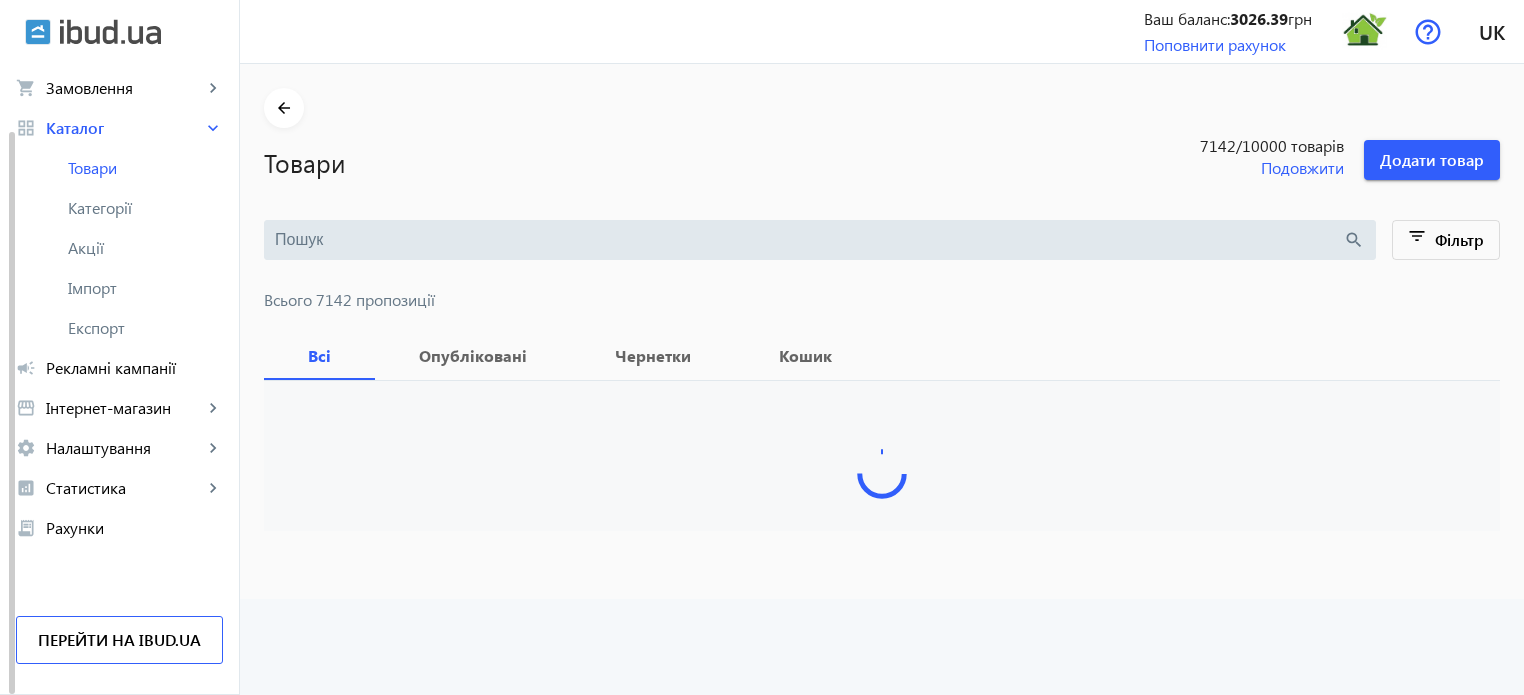 click at bounding box center [809, 240] 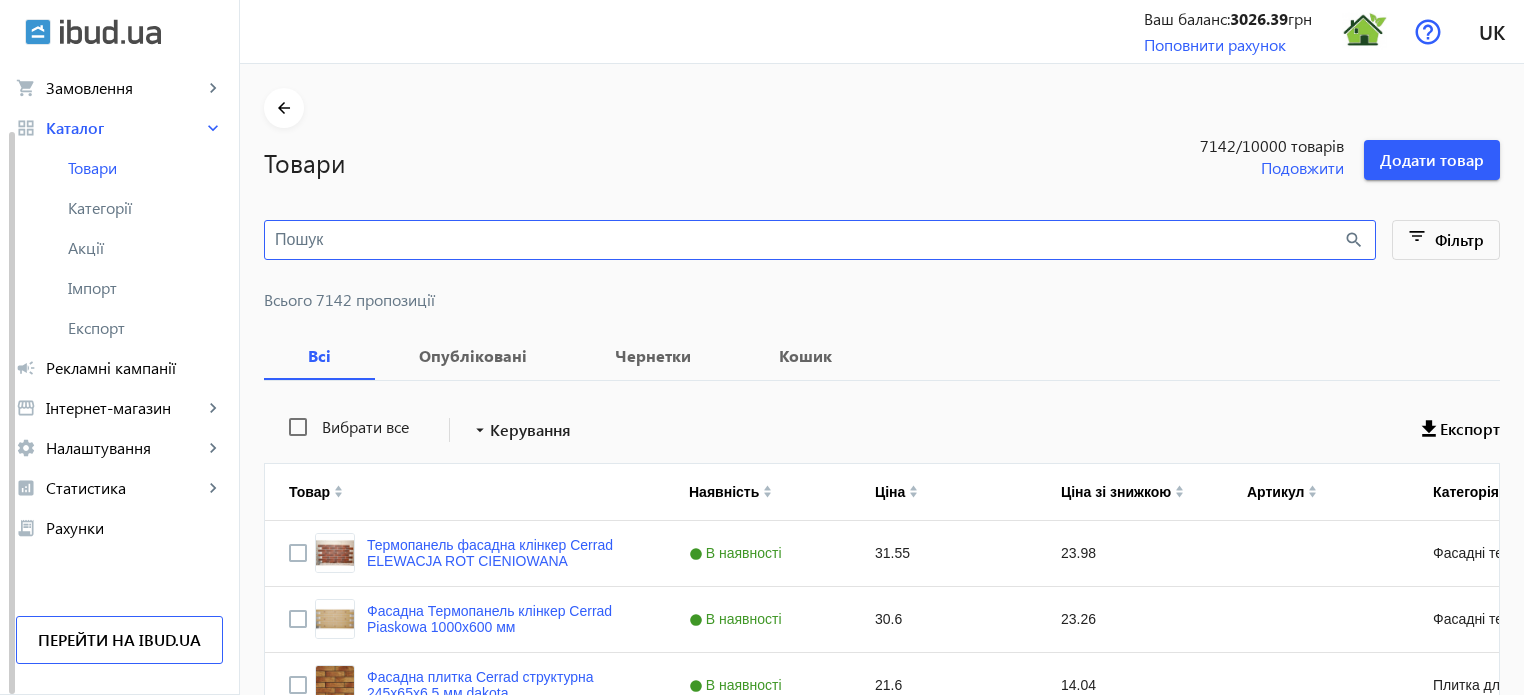 paste on "ANTHERIUM CORDA" 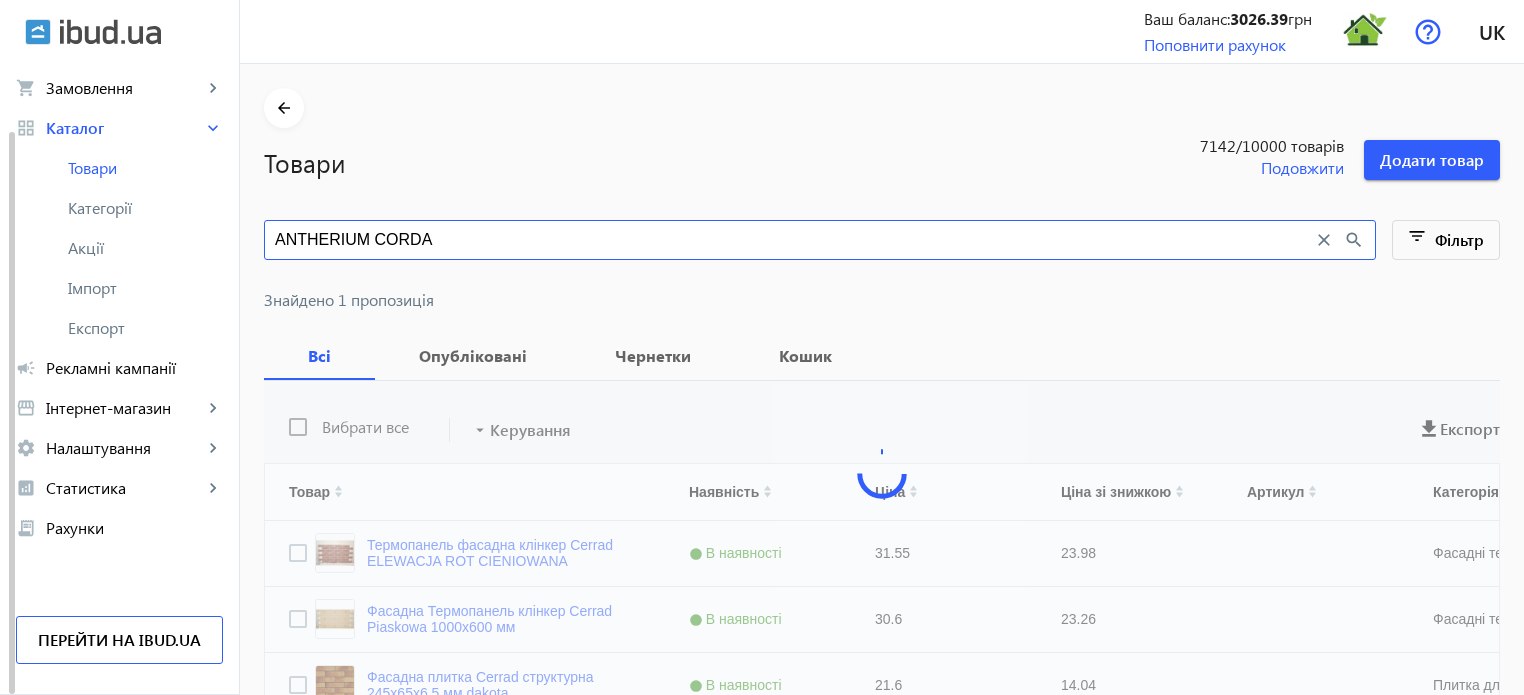 type on "ANTHERIUM CORDA" 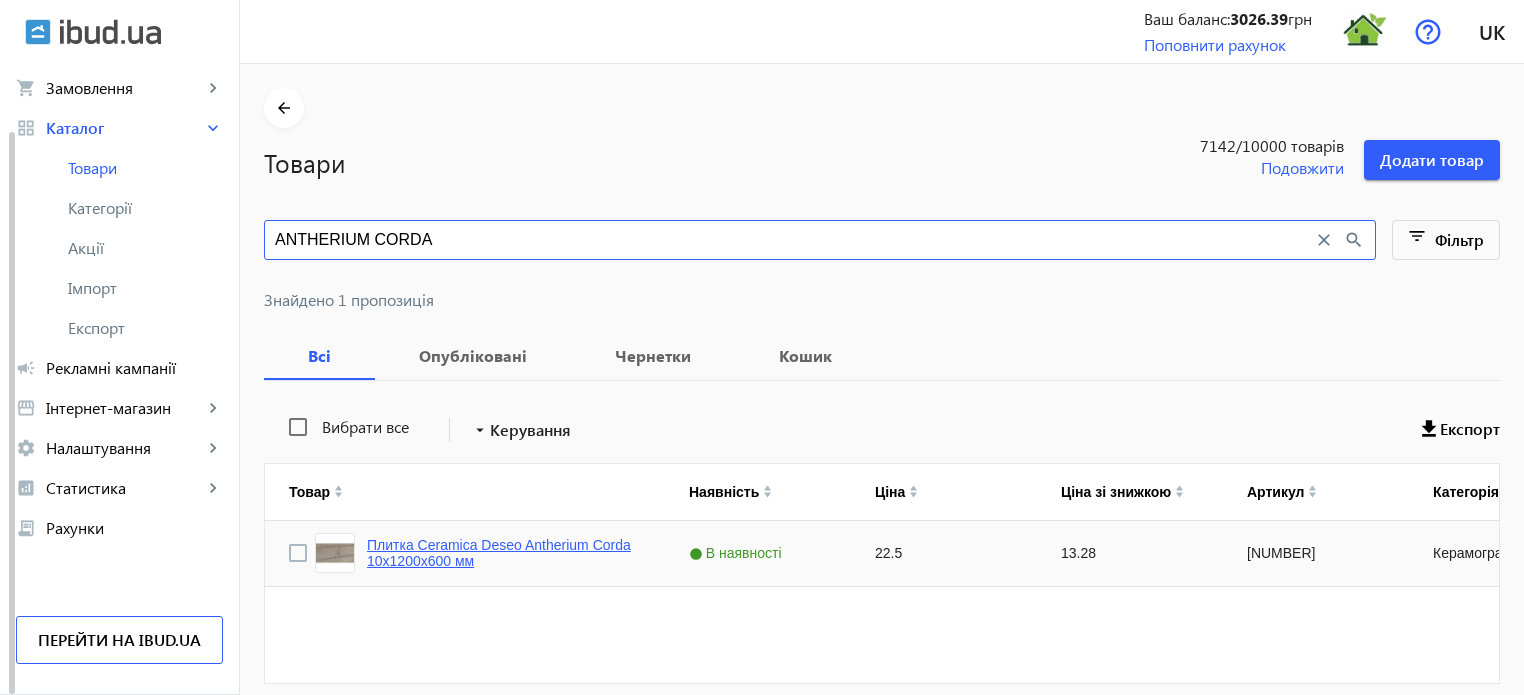 click on "Плитка Ceramica Deseo Antherium Corda 10х1200х600 мм" 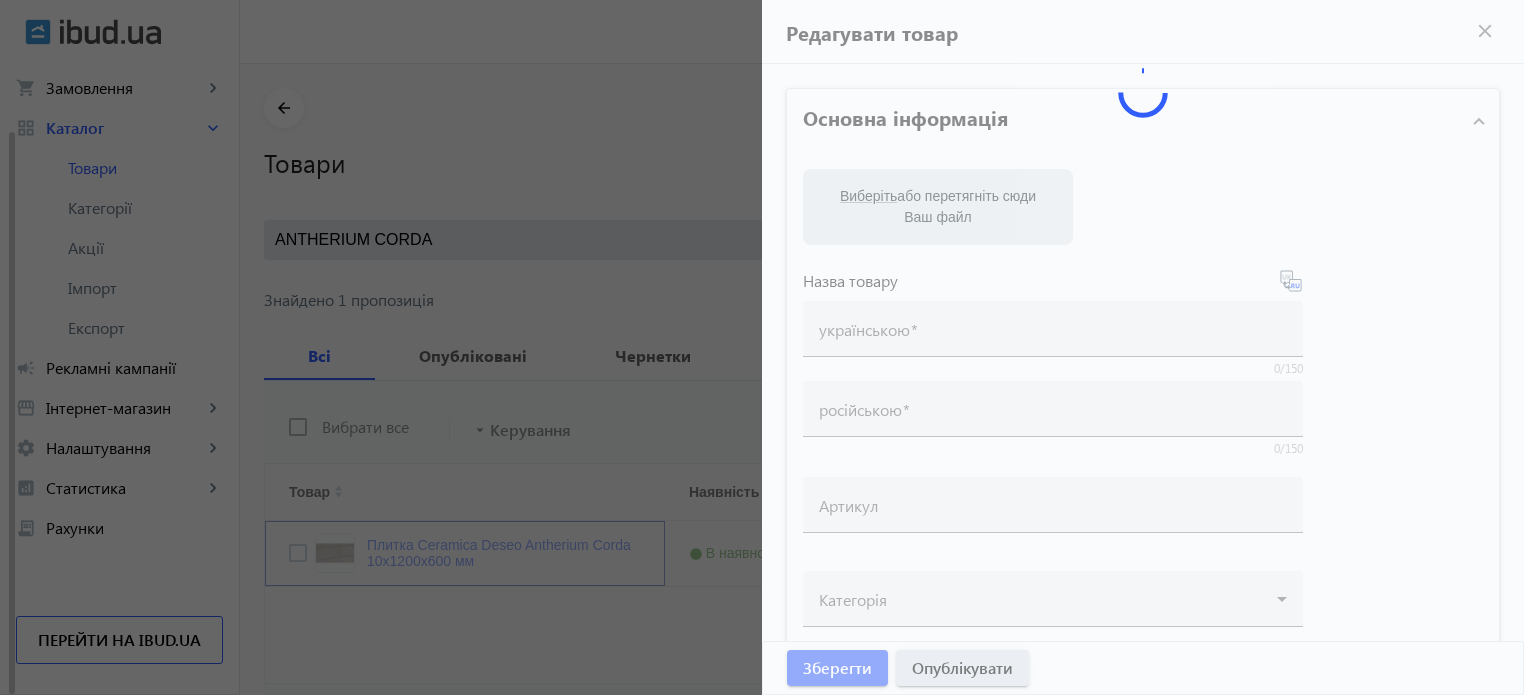type on "Плитка Ceramica Deseo Antherium Corda 10х1200х600 мм" 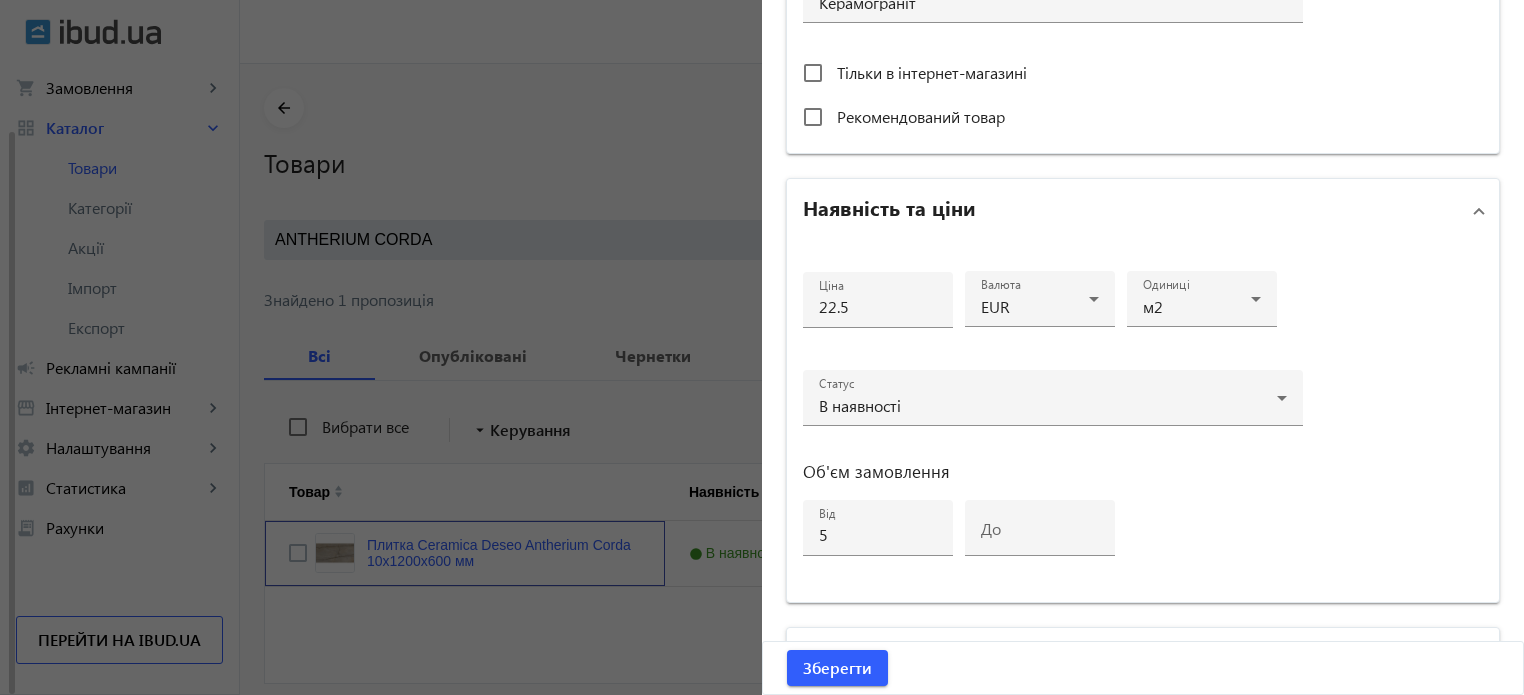 scroll, scrollTop: 968, scrollLeft: 0, axis: vertical 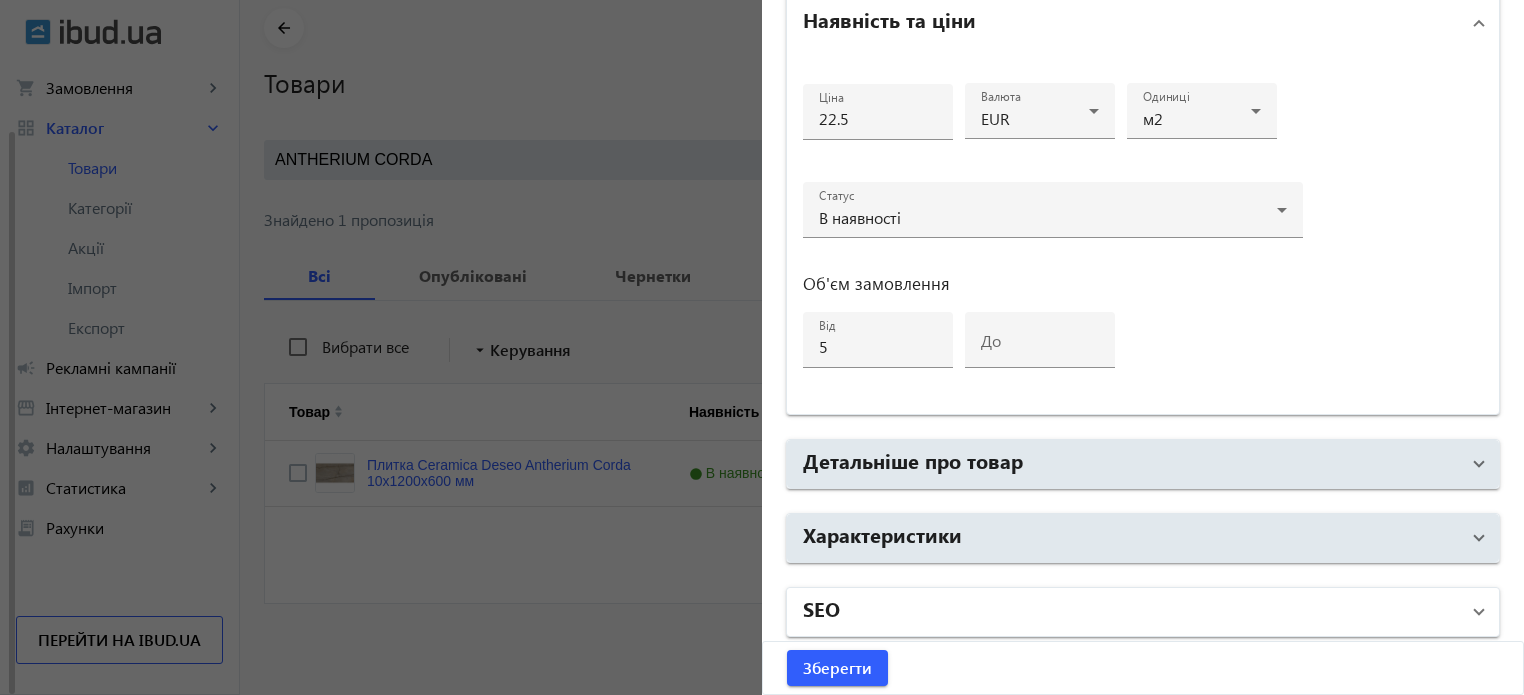 click on "SEO" at bounding box center (1131, 612) 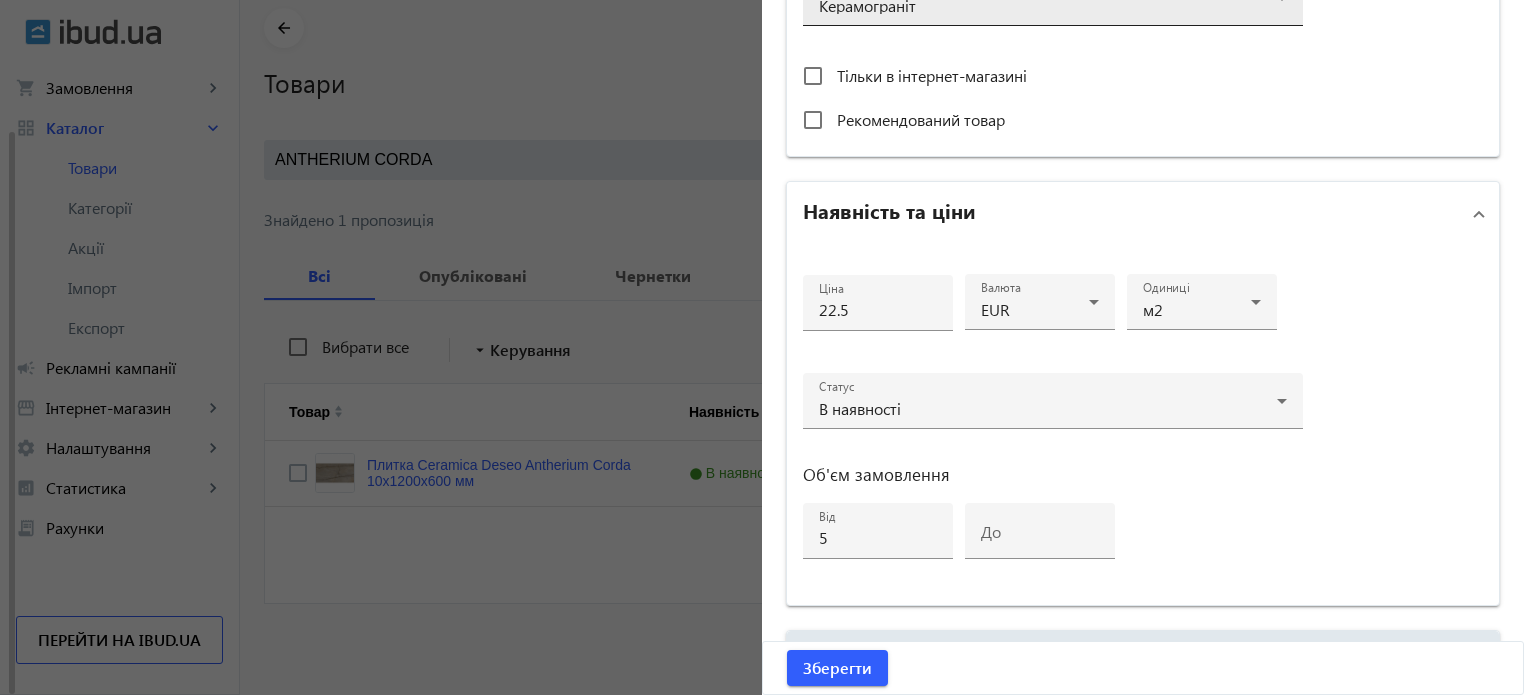 scroll, scrollTop: 268, scrollLeft: 0, axis: vertical 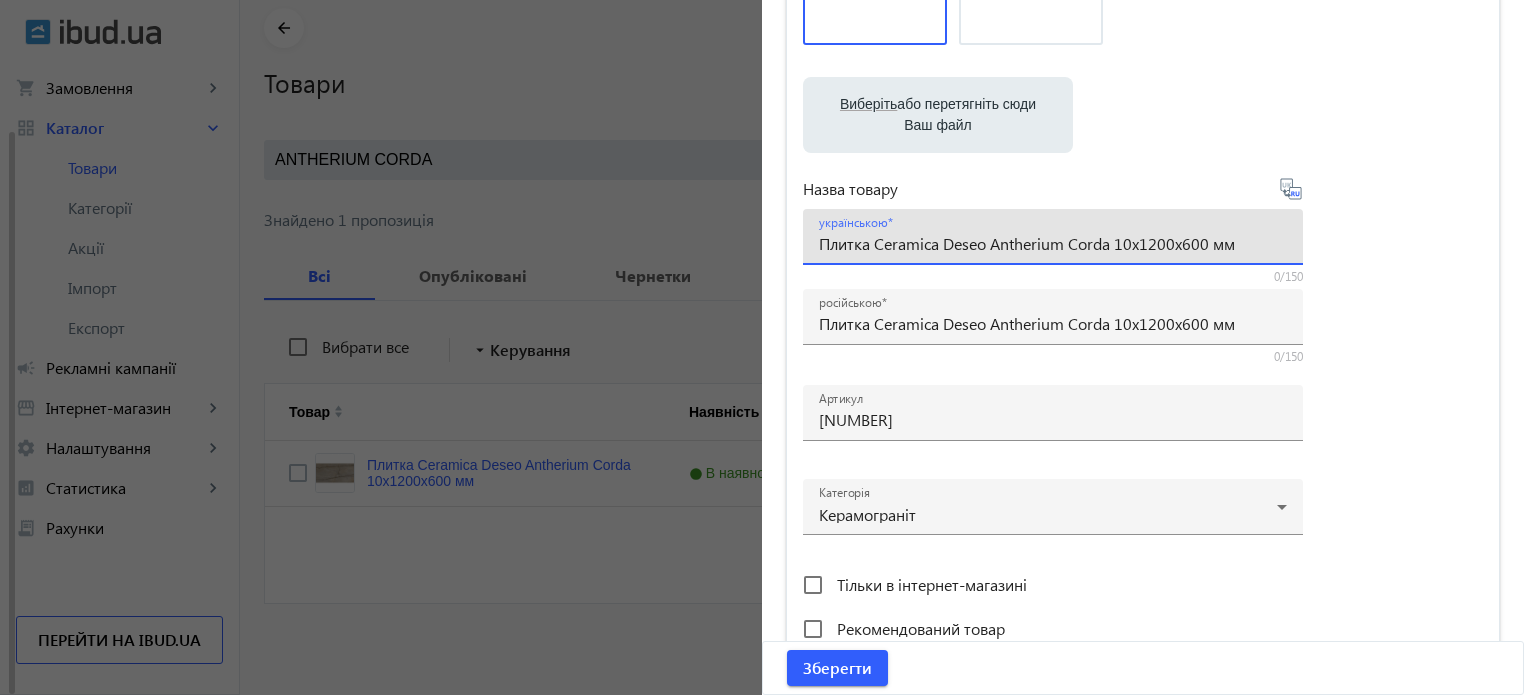 drag, startPoint x: 1242, startPoint y: 248, endPoint x: 212, endPoint y: 248, distance: 1030 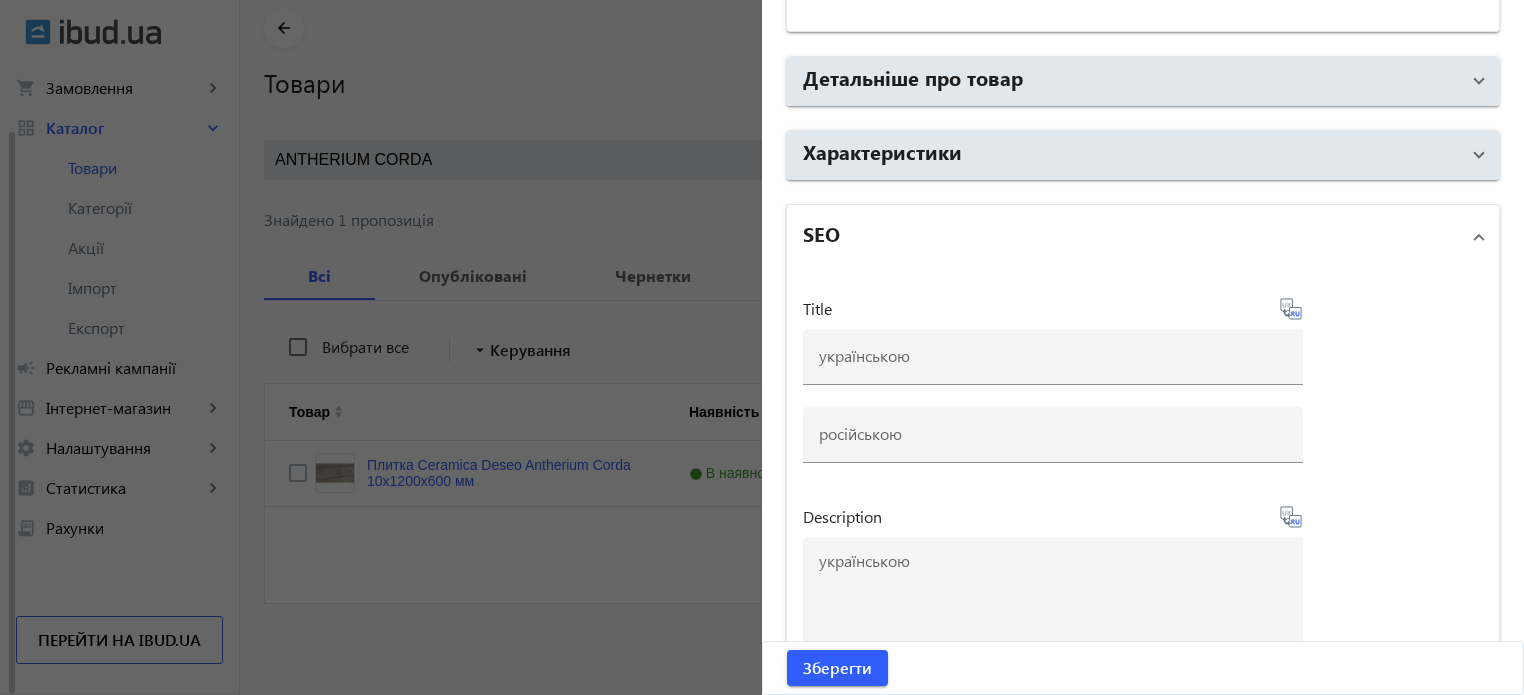scroll, scrollTop: 1368, scrollLeft: 0, axis: vertical 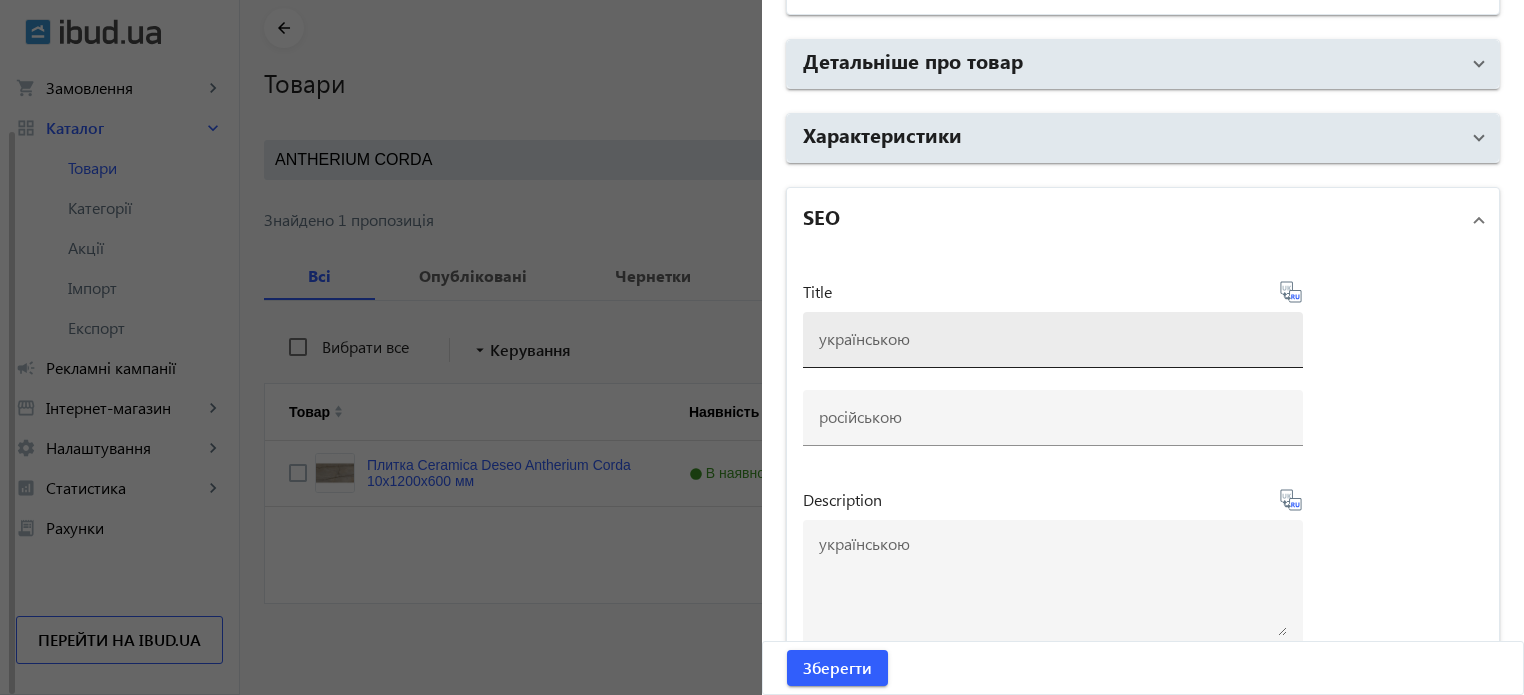 click at bounding box center (1053, 338) 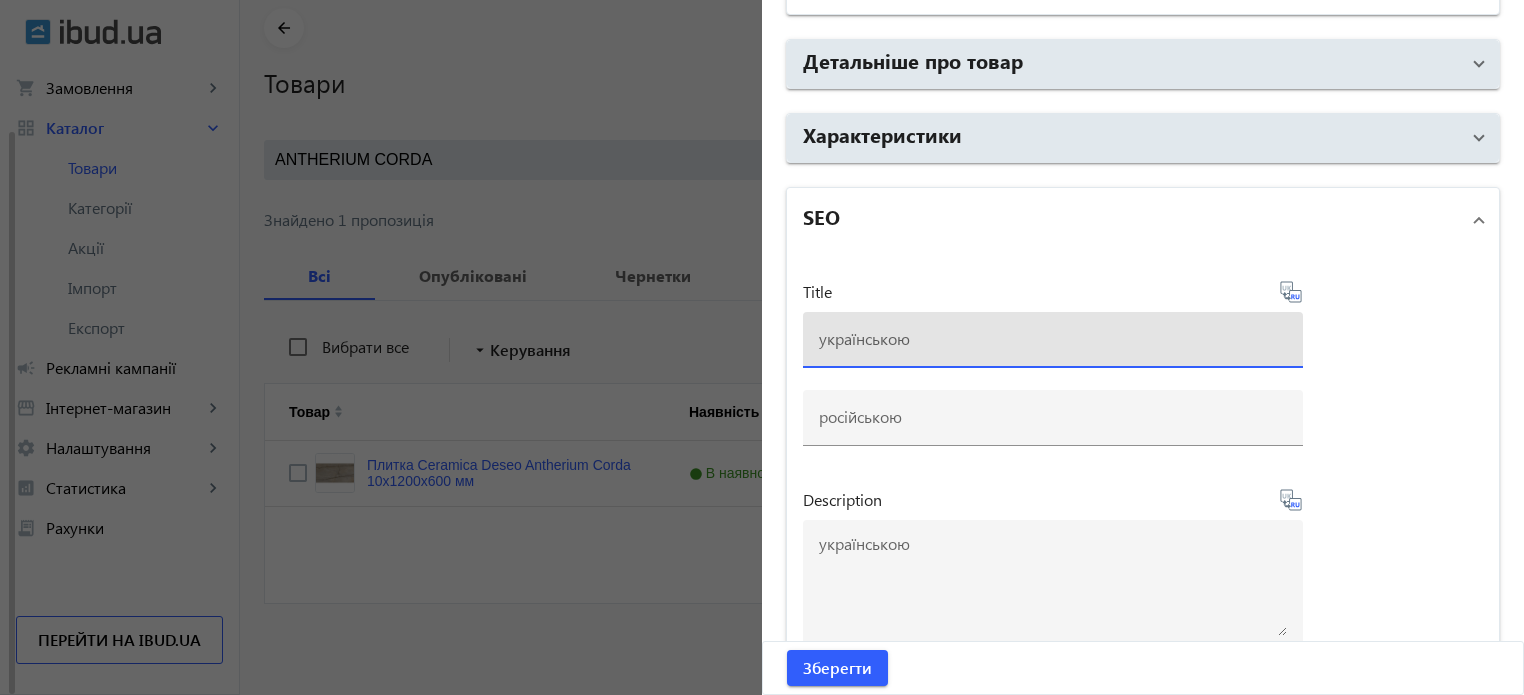 paste on "Плитка Ceramica Deseo Antherium Corda 10х1200х600 мм" 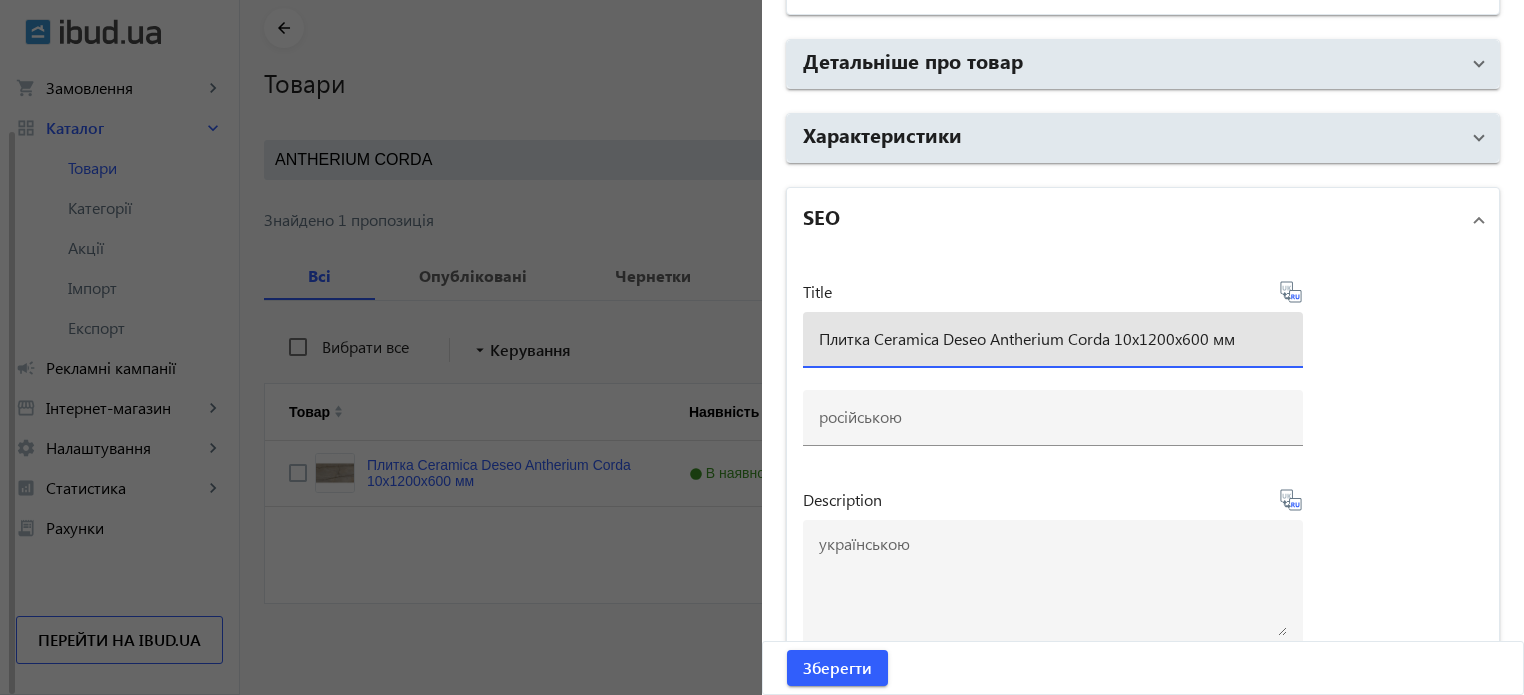 type on "Плитка Ceramica Deseo Antherium Corda 10х1200х600 мм" 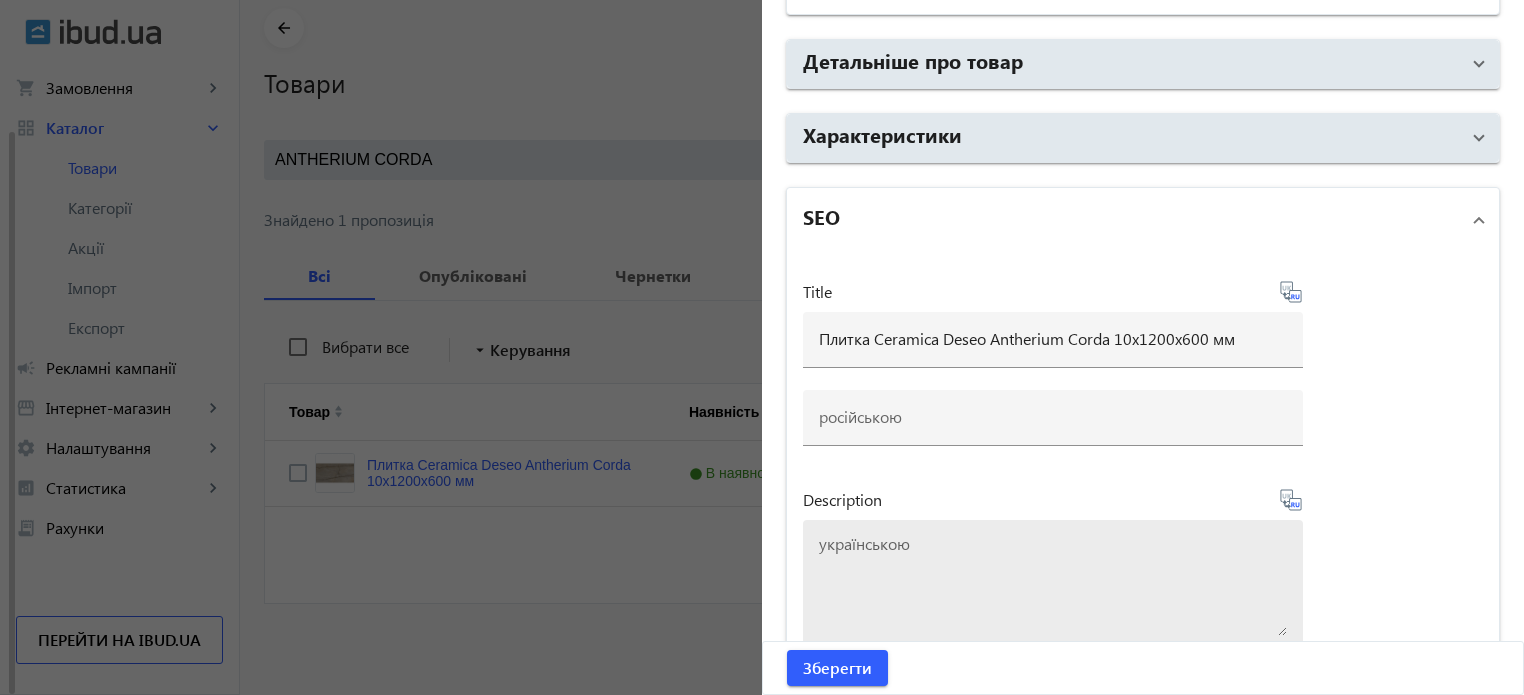 type on "Плитка Ceramica Deseo Antherium Corda 10х1200х600 мм" 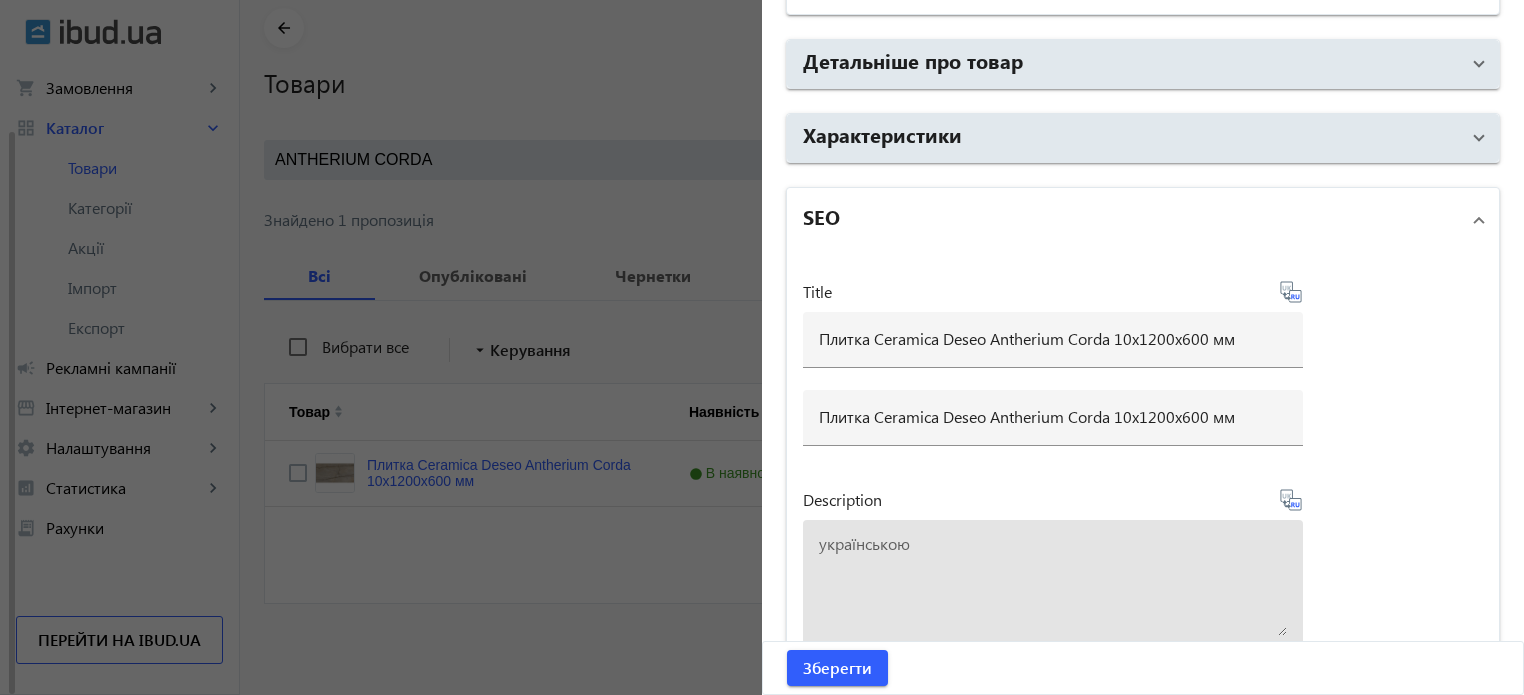 click at bounding box center (1053, 586) 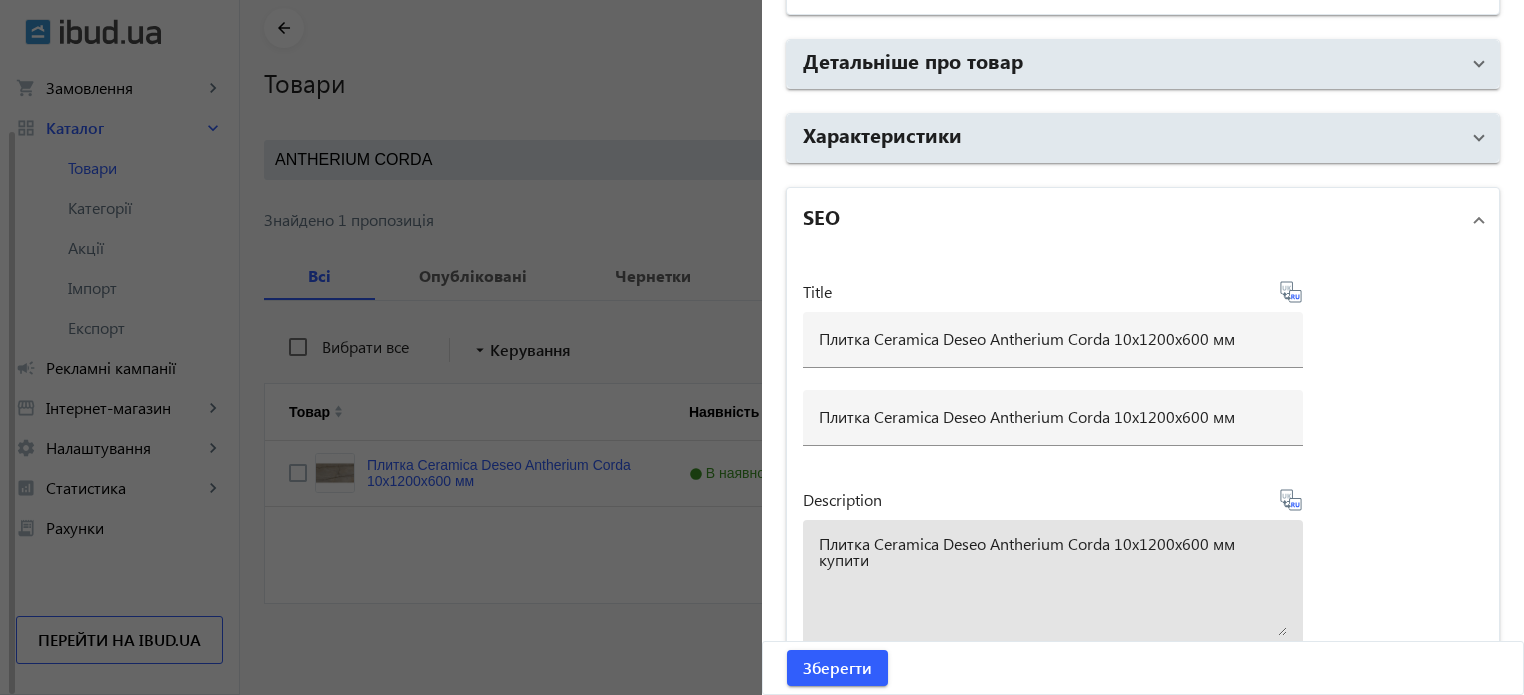 type on "Плитка Ceramica Deseo Antherium Corda 10х1200х600 мм купити" 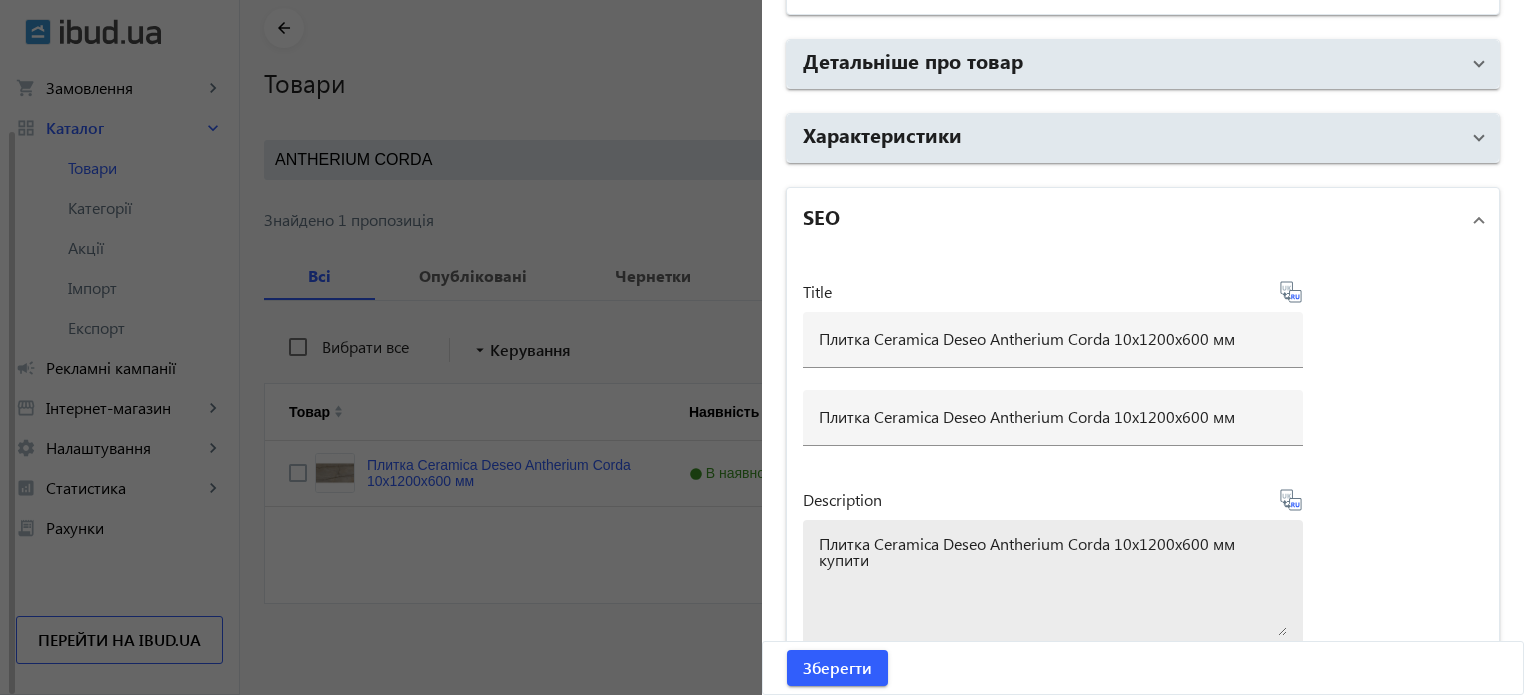type on "Плитка Ceramica Deseo Antherium Corda 10х1200х600 мм купить" 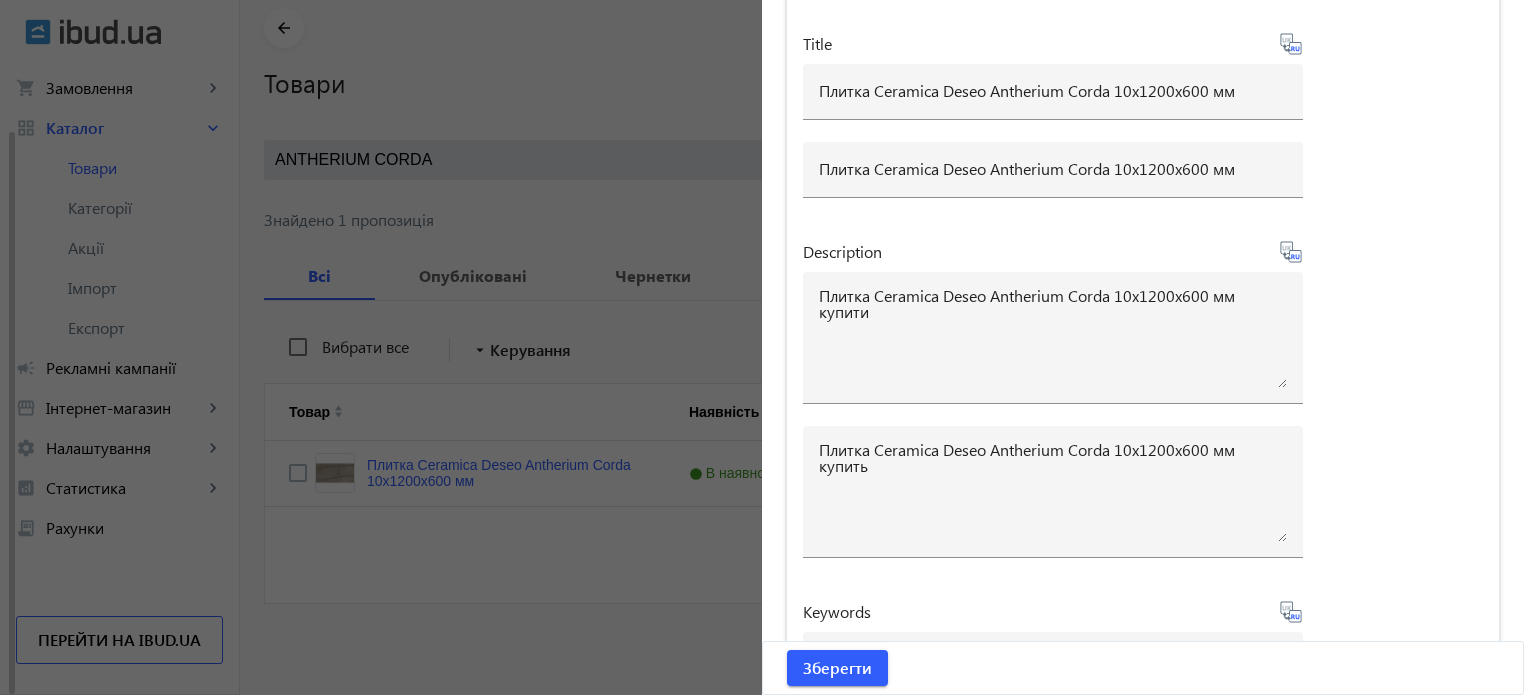 scroll, scrollTop: 1766, scrollLeft: 0, axis: vertical 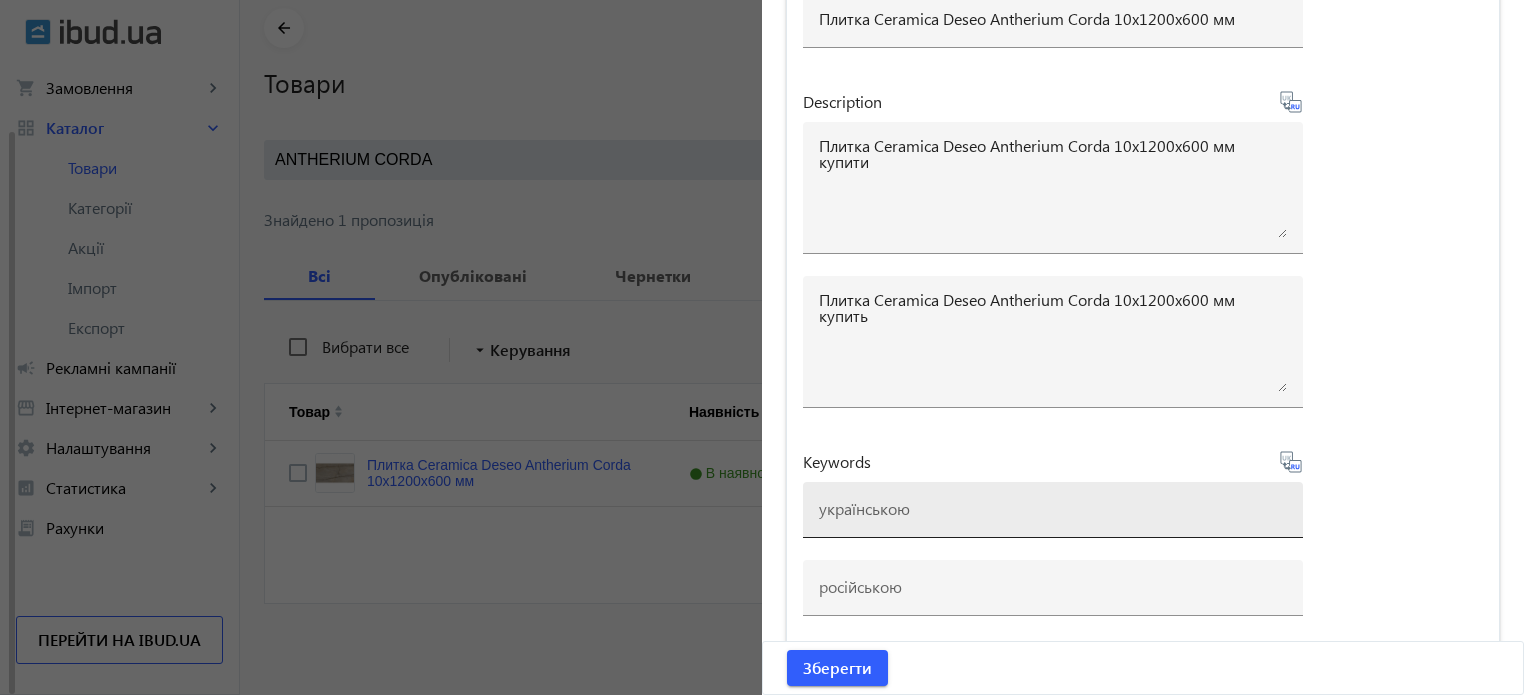 click at bounding box center (1053, 508) 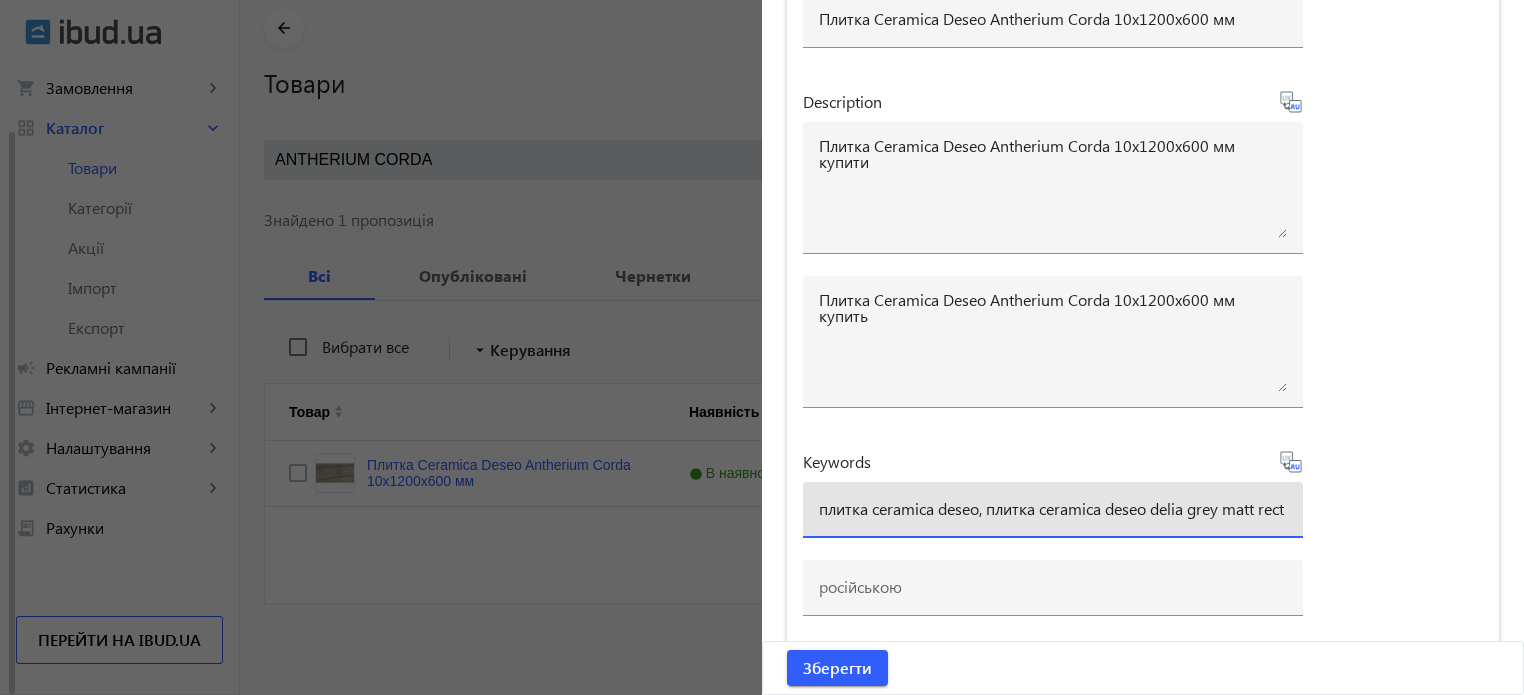 scroll, scrollTop: 0, scrollLeft: 8, axis: horizontal 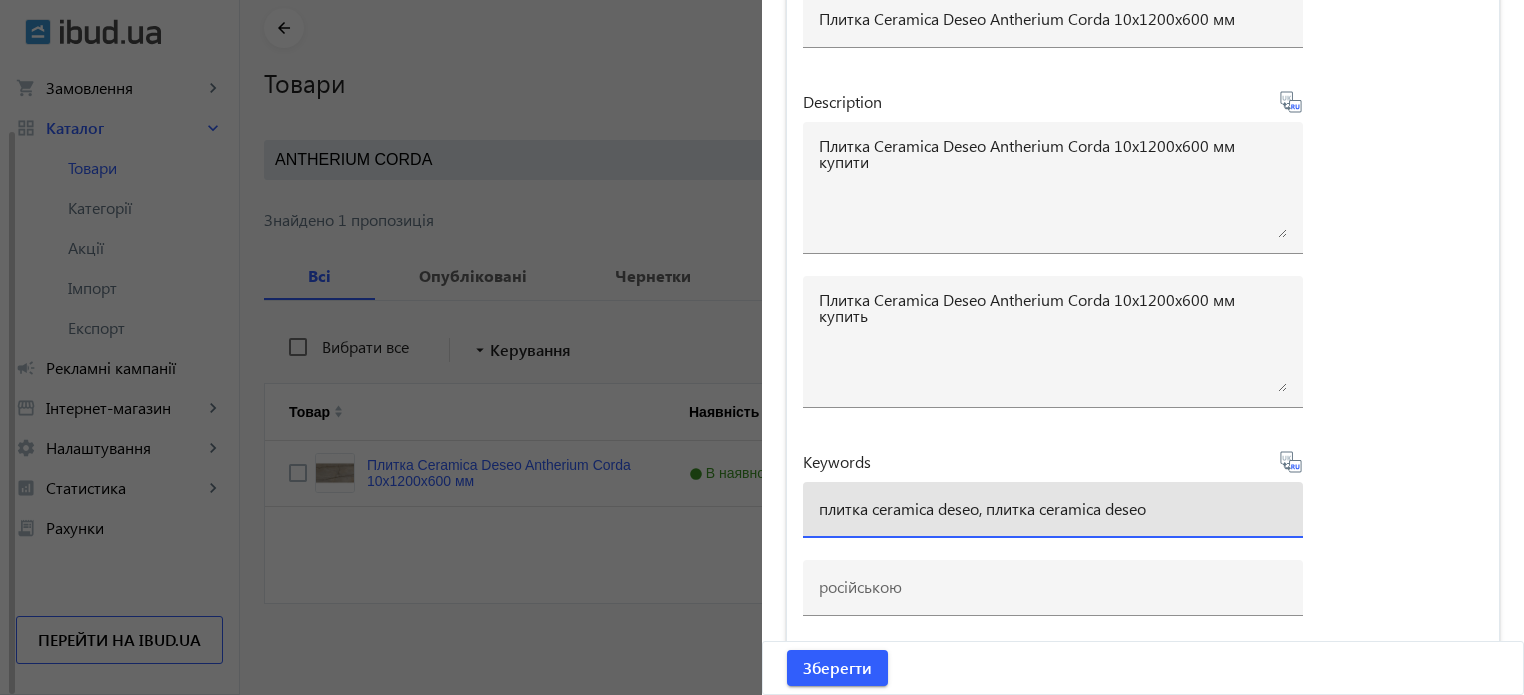 paste on "antherium-corda" 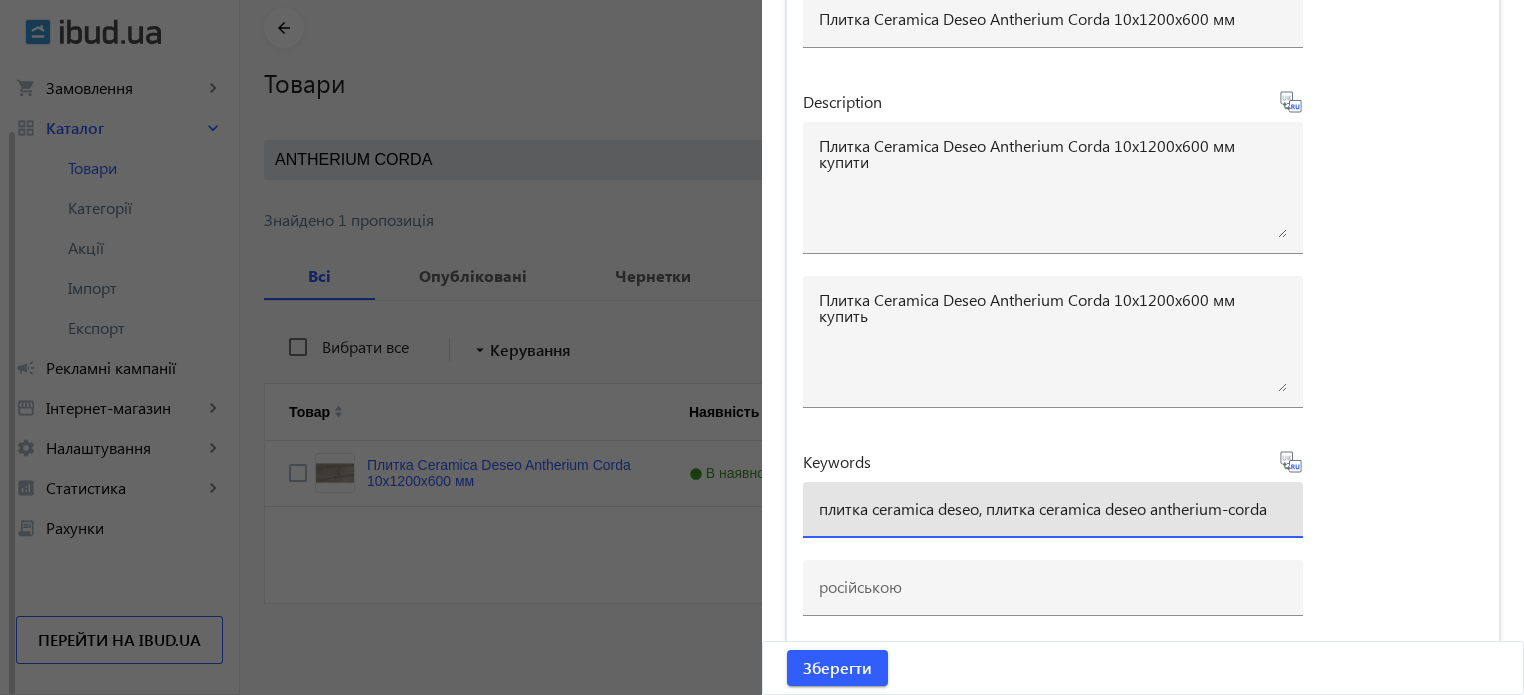 click on "плитка ceramica deseo, плитка ceramica deseo antherium-corda" at bounding box center [1053, 508] 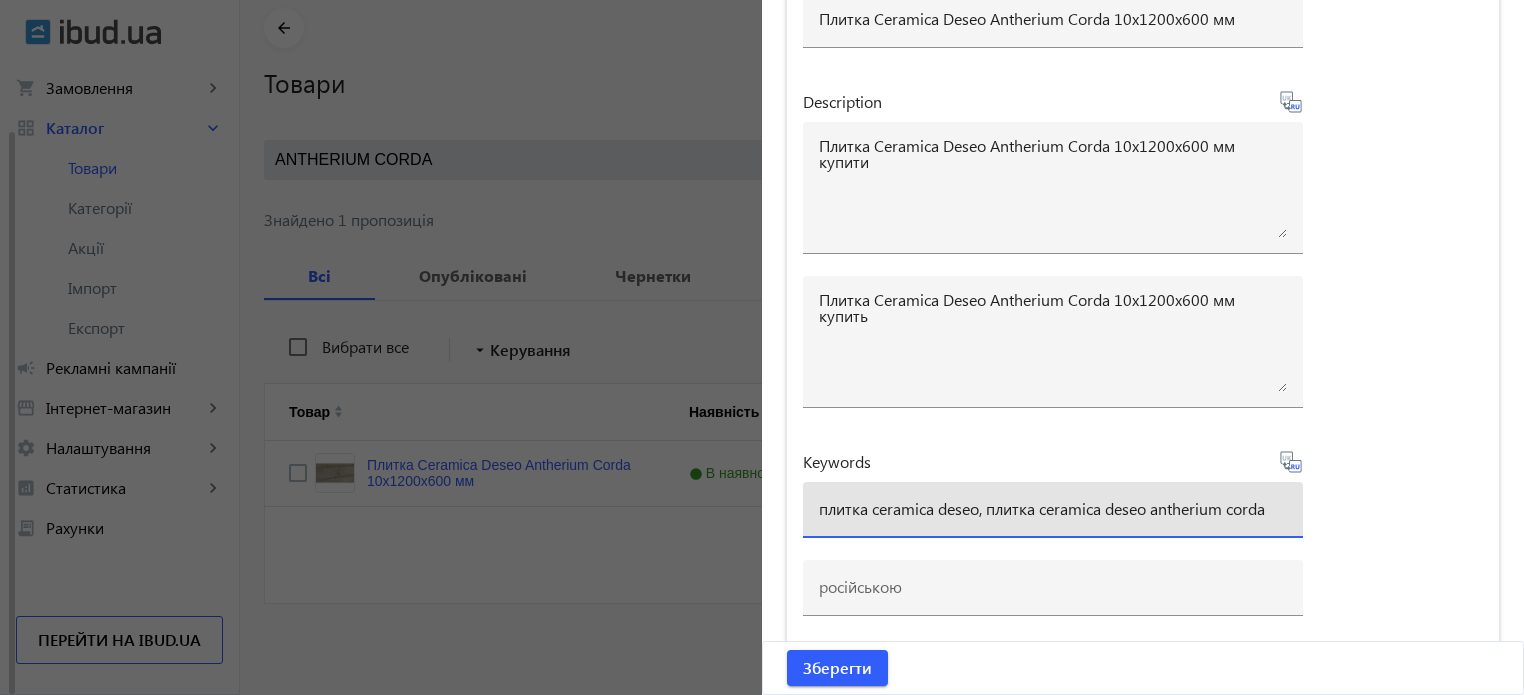 type on "плитка ceramica deseo, плитка ceramica deseo antherium corda" 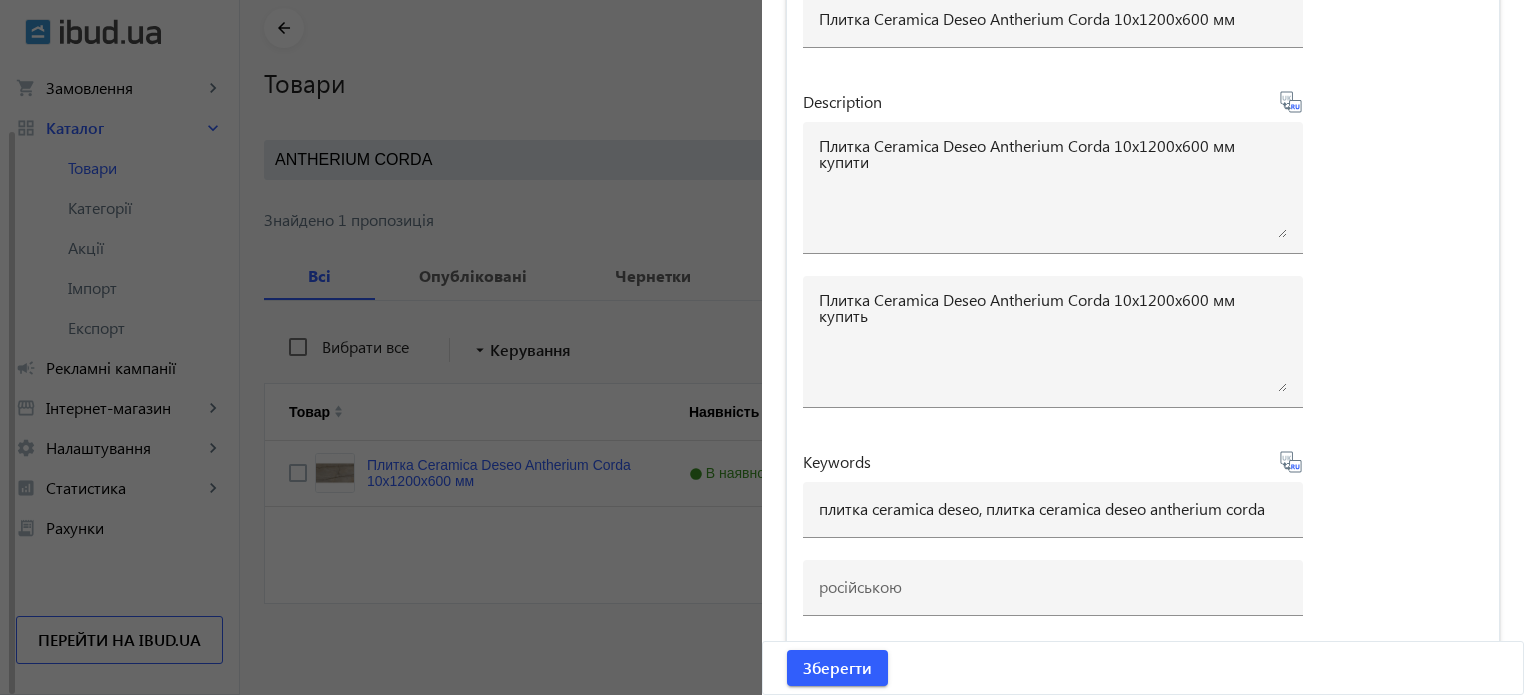click 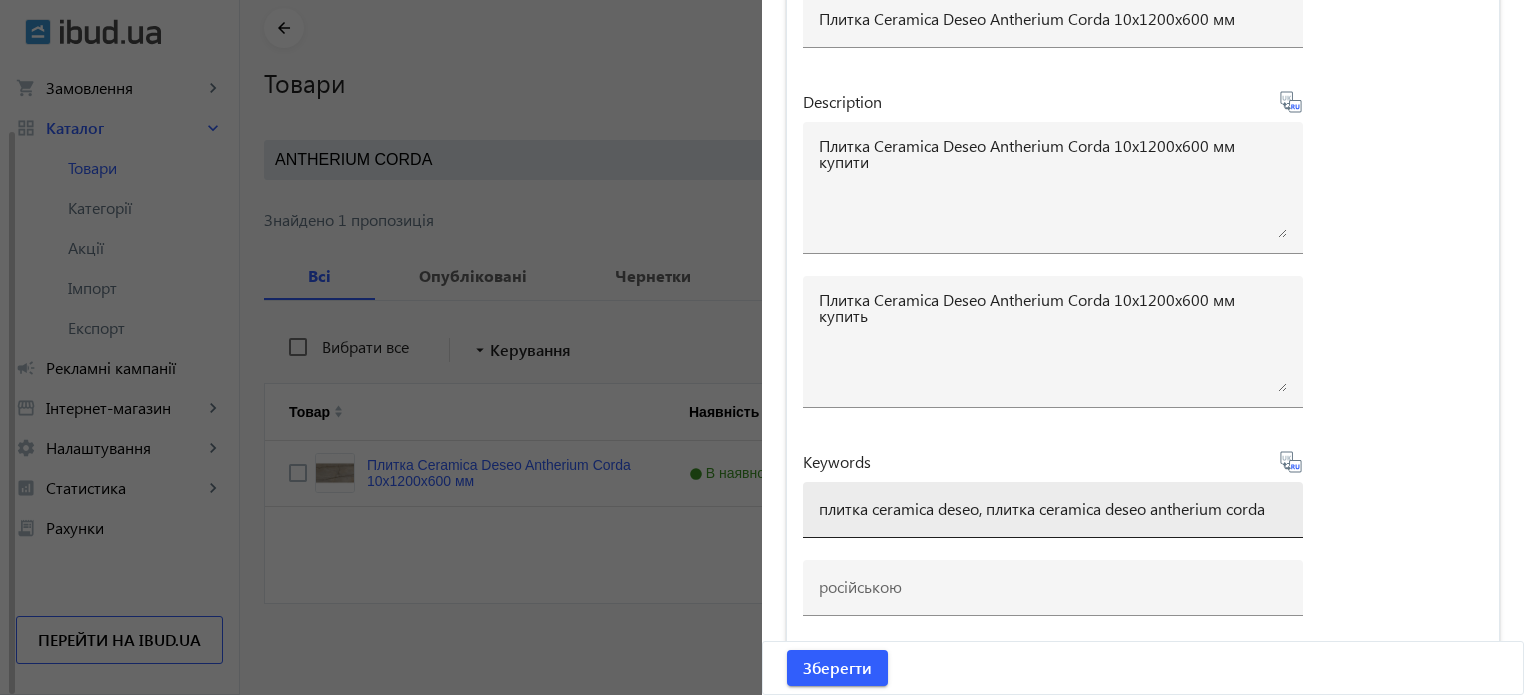 type on "плитка ceramica deseo, плитка ceramica deseo antherium corda" 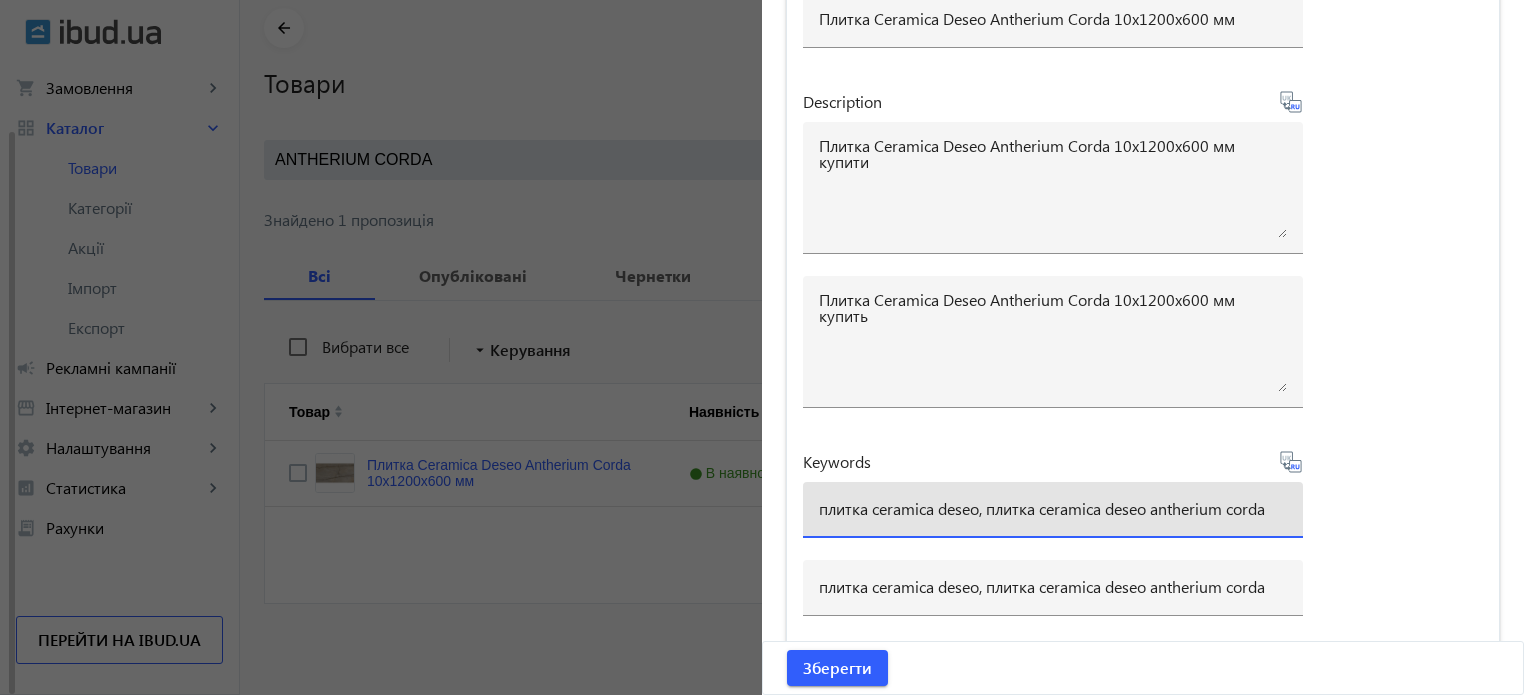 drag, startPoint x: 815, startPoint y: 503, endPoint x: 1448, endPoint y: 510, distance: 633.0387 